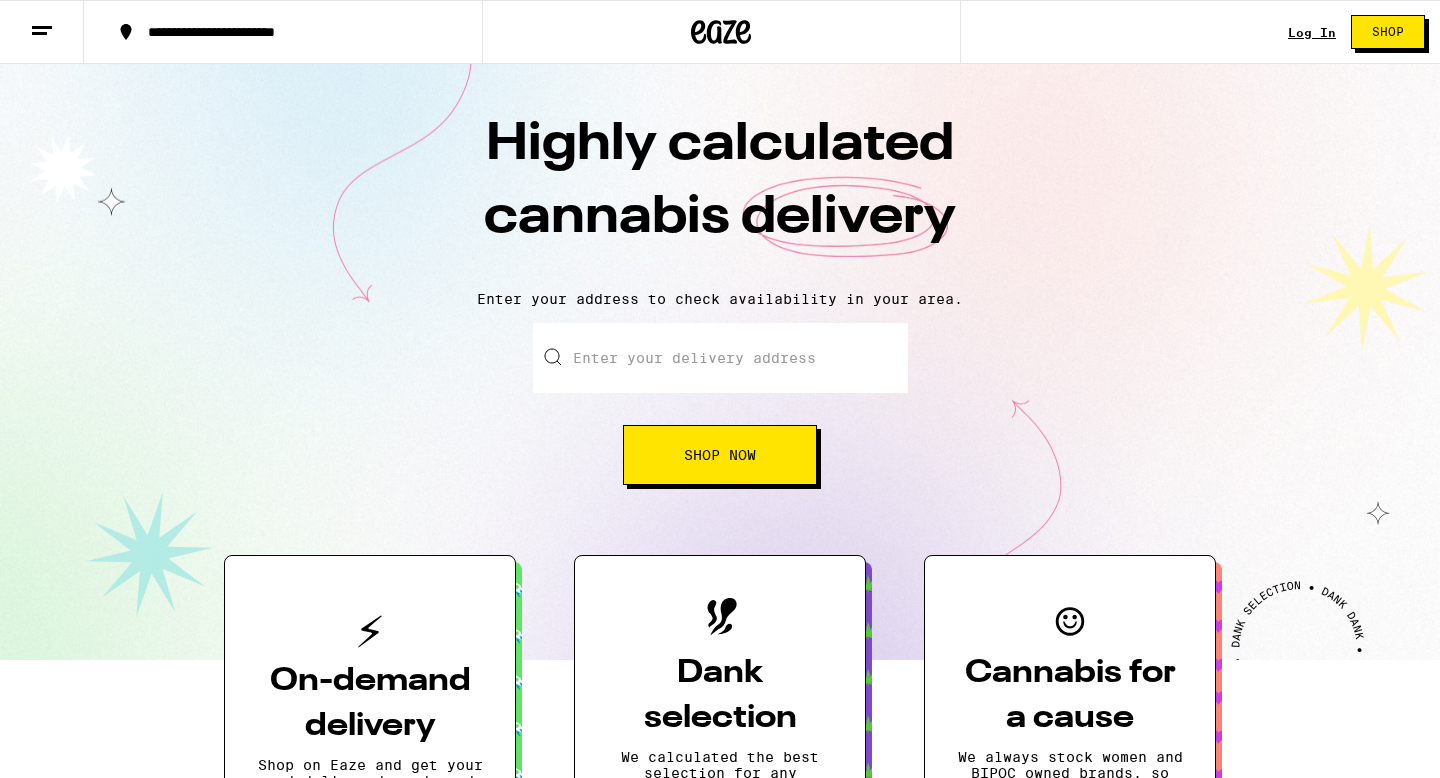 scroll, scrollTop: 0, scrollLeft: 0, axis: both 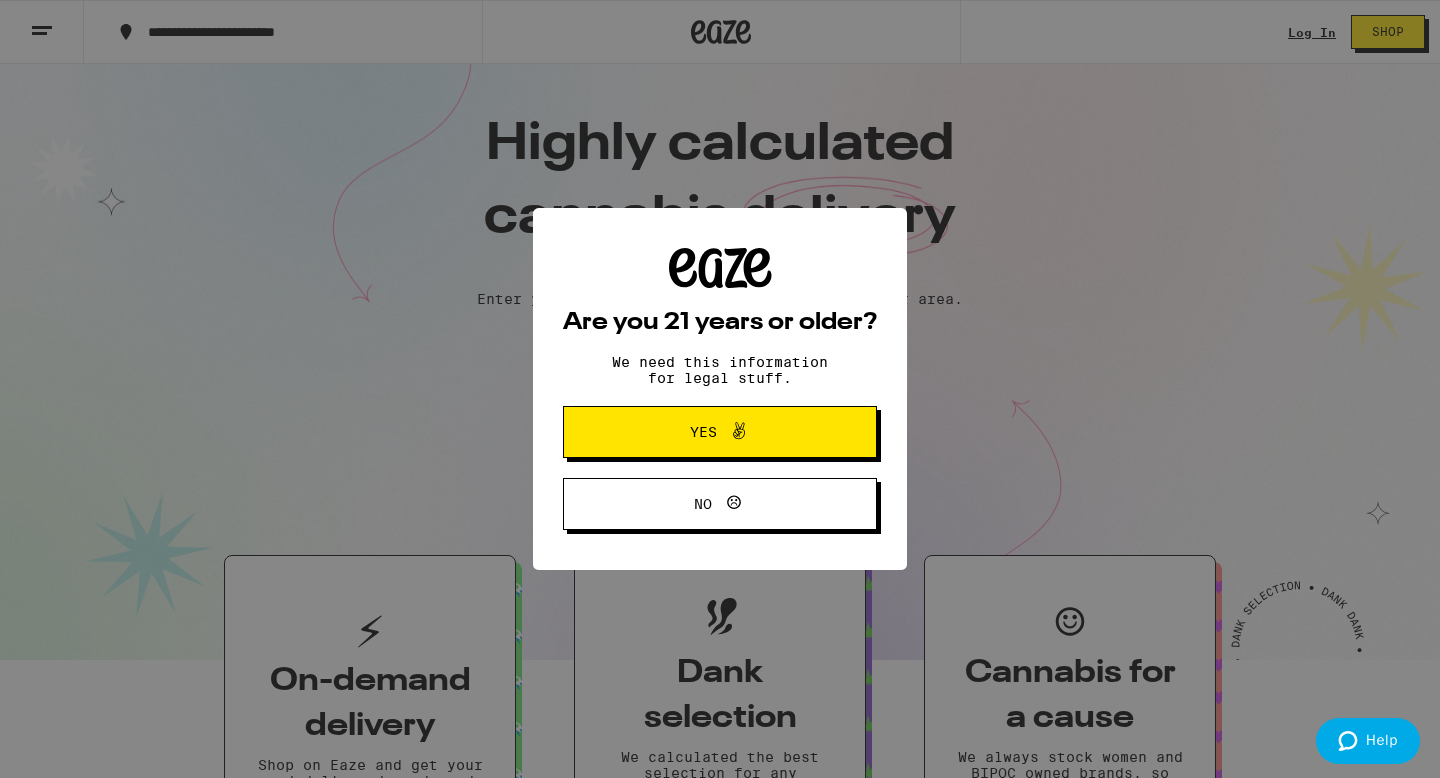 click 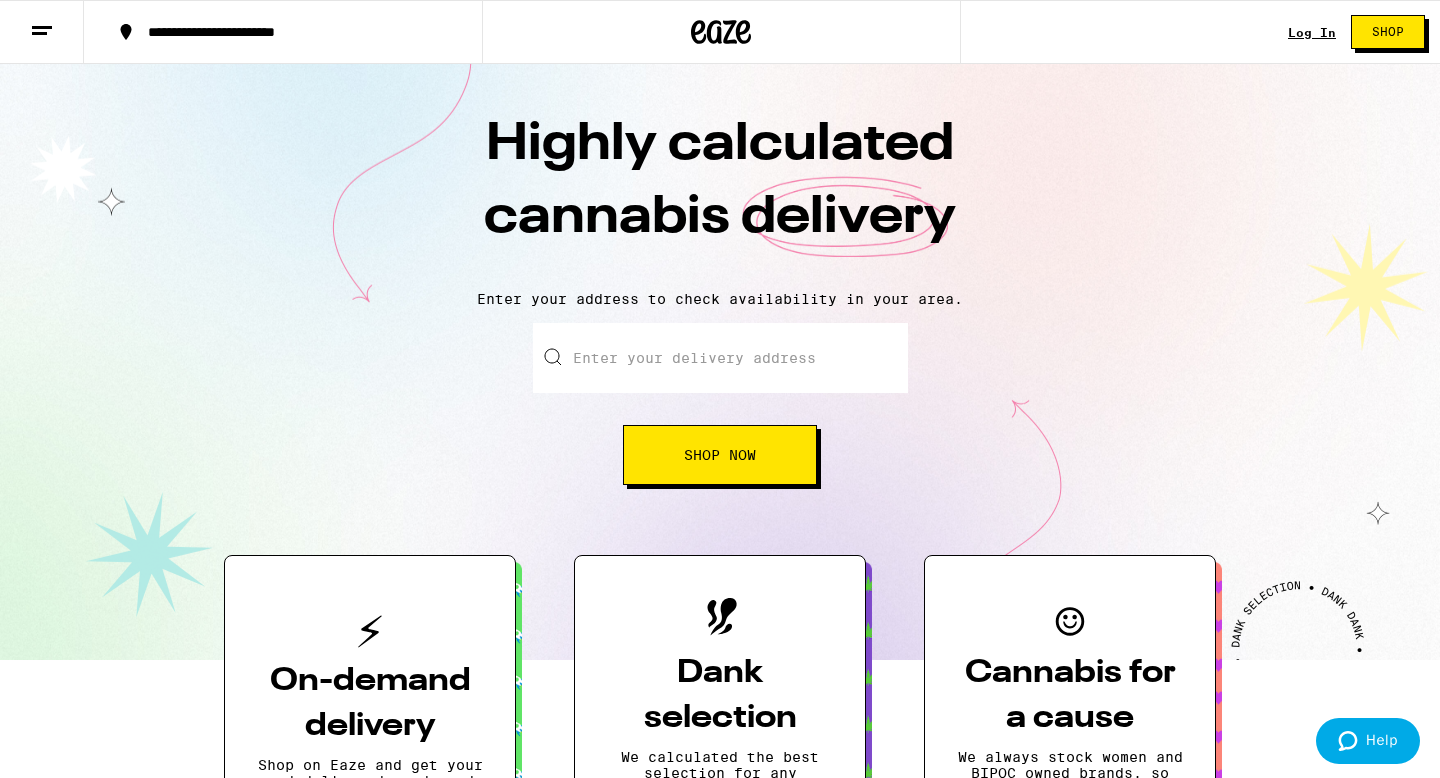 click on "Log In" at bounding box center (1312, 32) 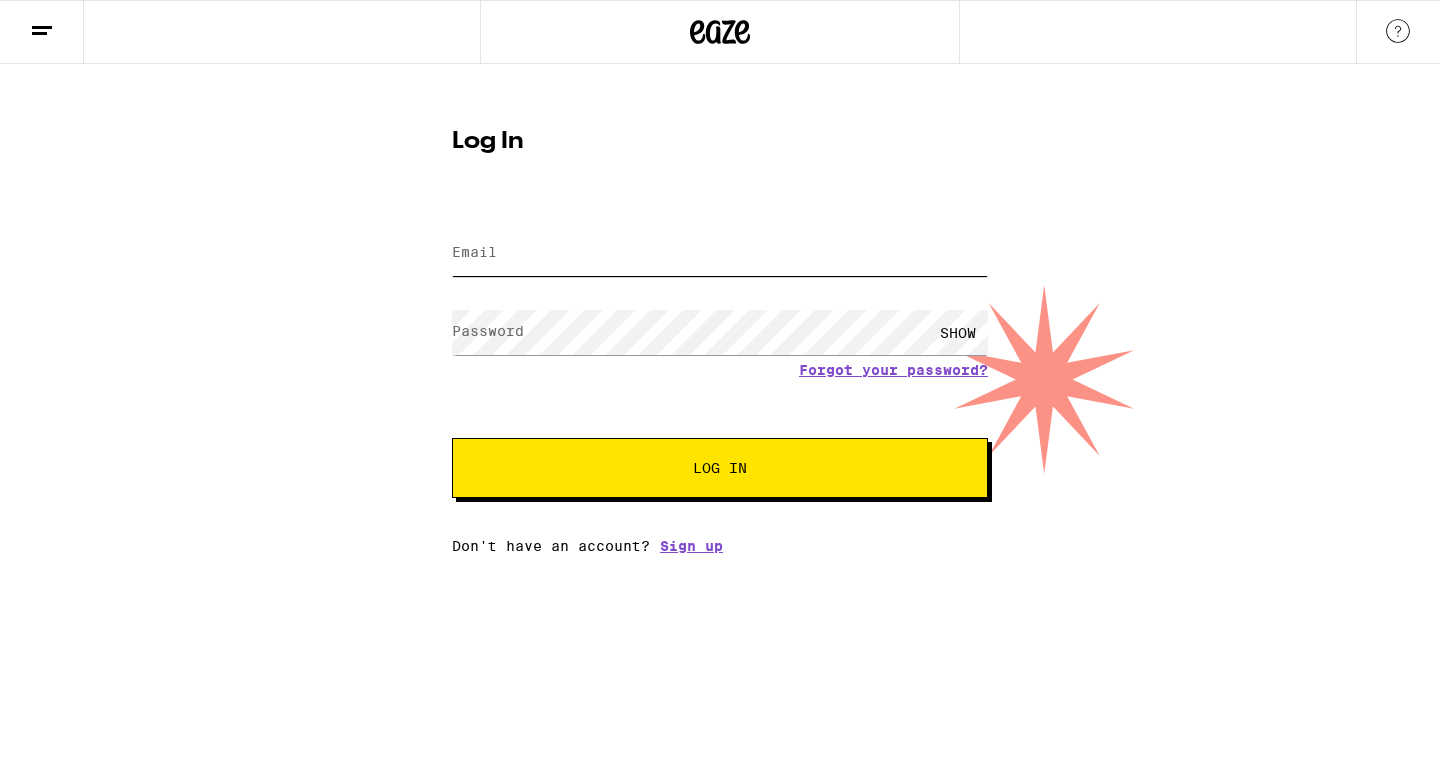 click on "Email" at bounding box center (720, 253) 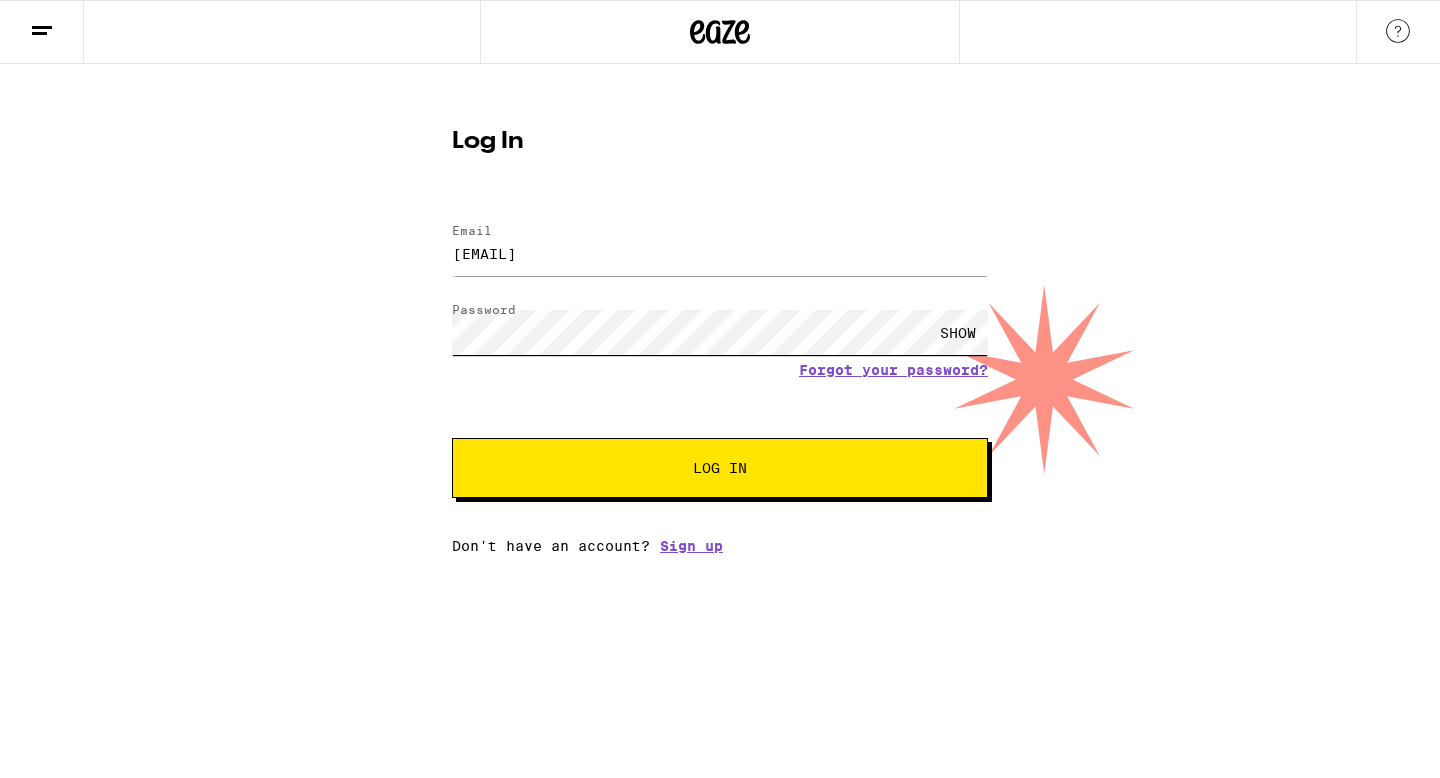 click on "Log In" at bounding box center (720, 468) 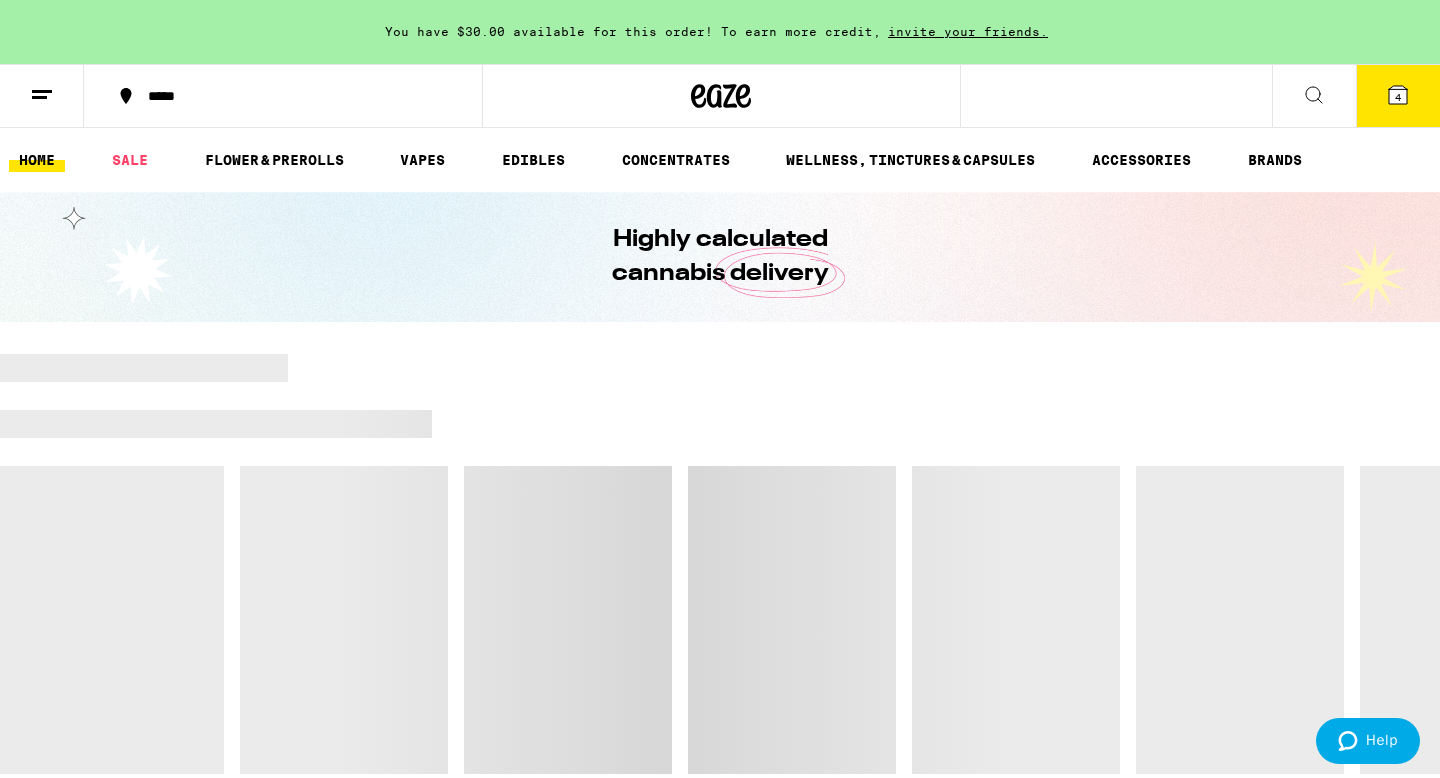 scroll, scrollTop: 0, scrollLeft: 0, axis: both 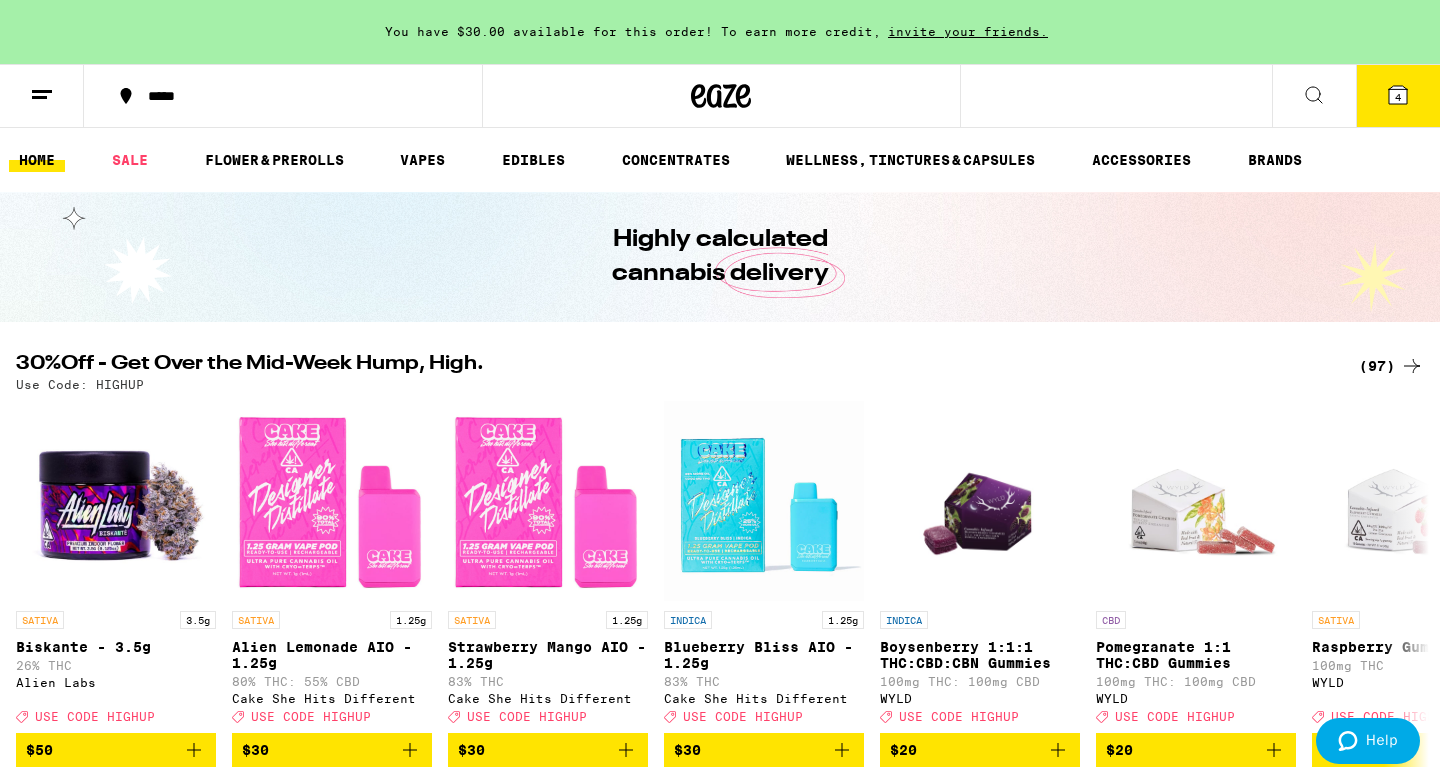 click on "4" at bounding box center [1398, 97] 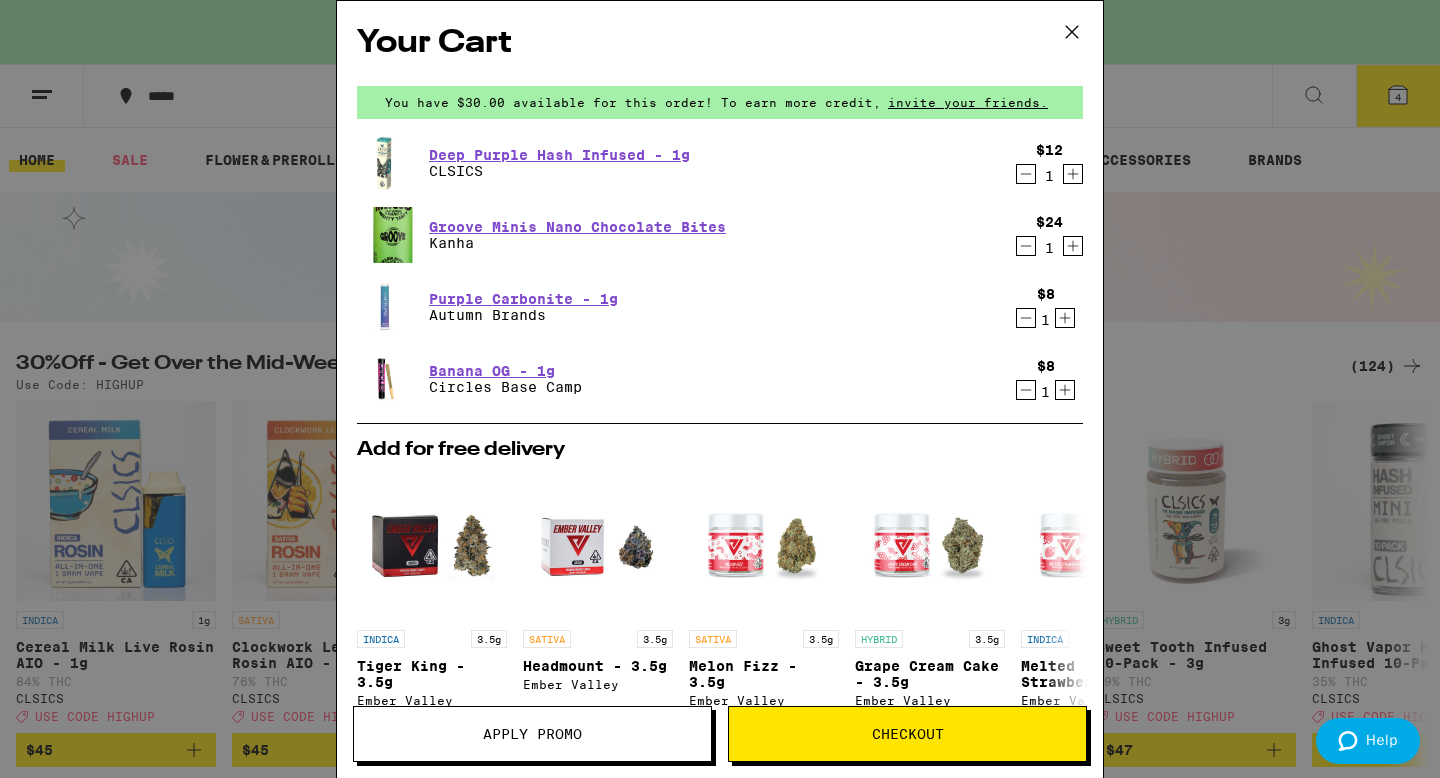 click 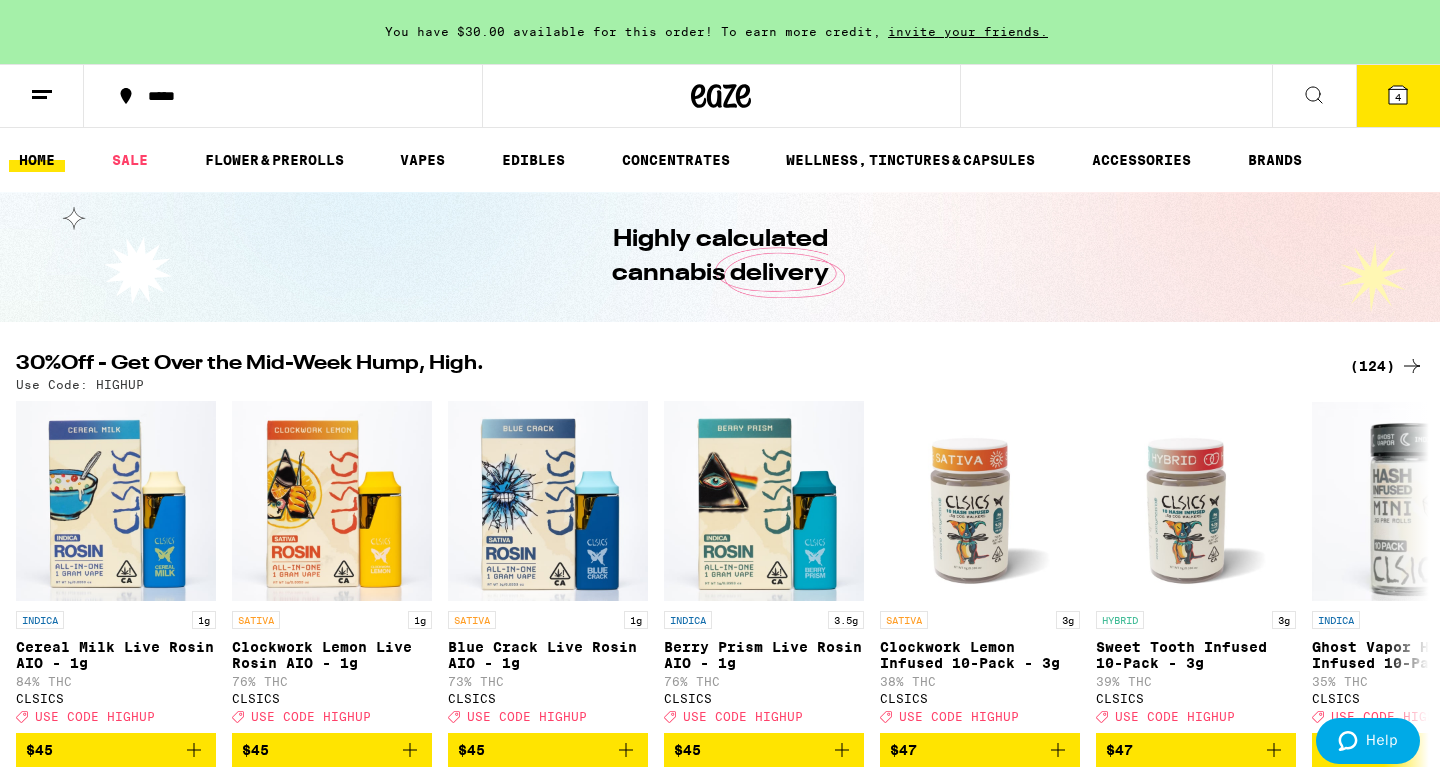scroll, scrollTop: 0, scrollLeft: 0, axis: both 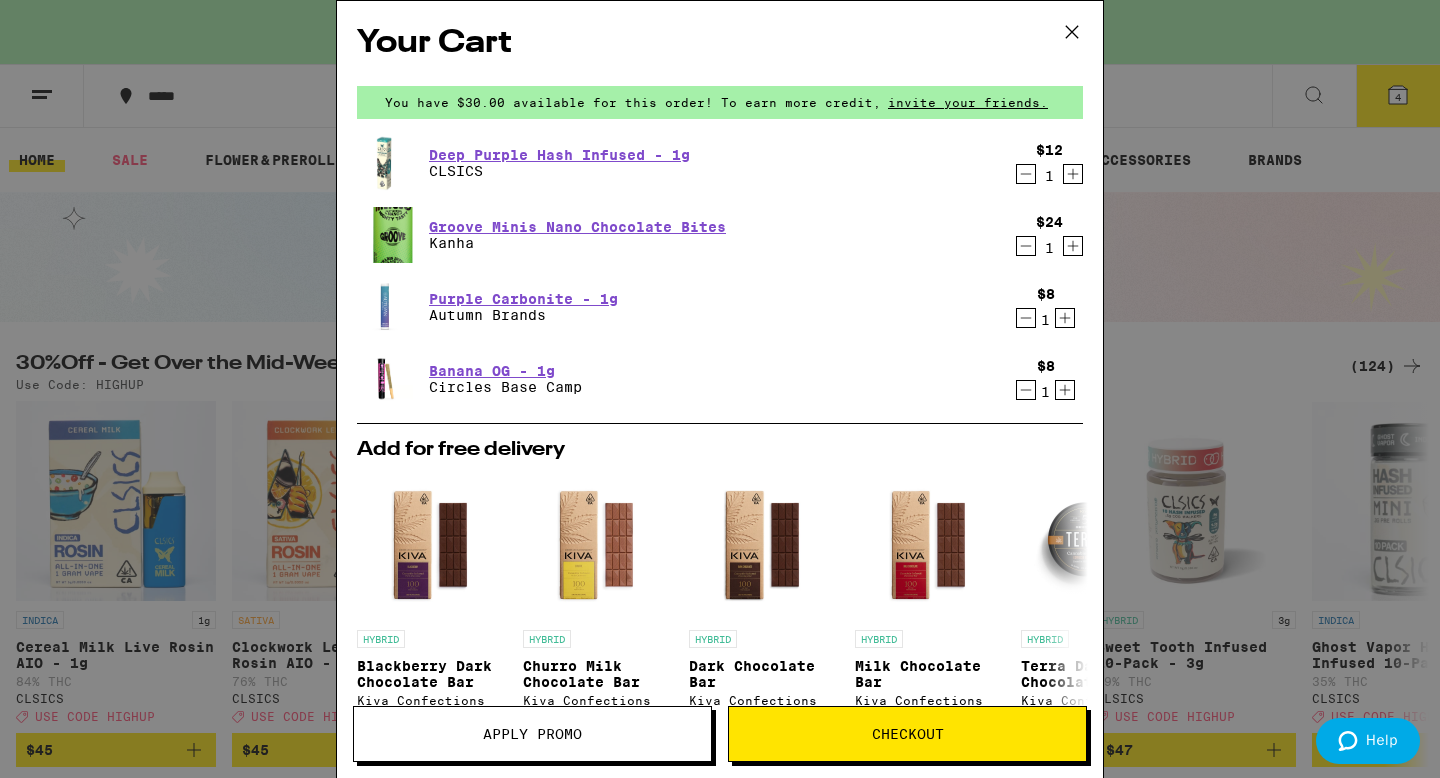 click on "Checkout" at bounding box center (907, 734) 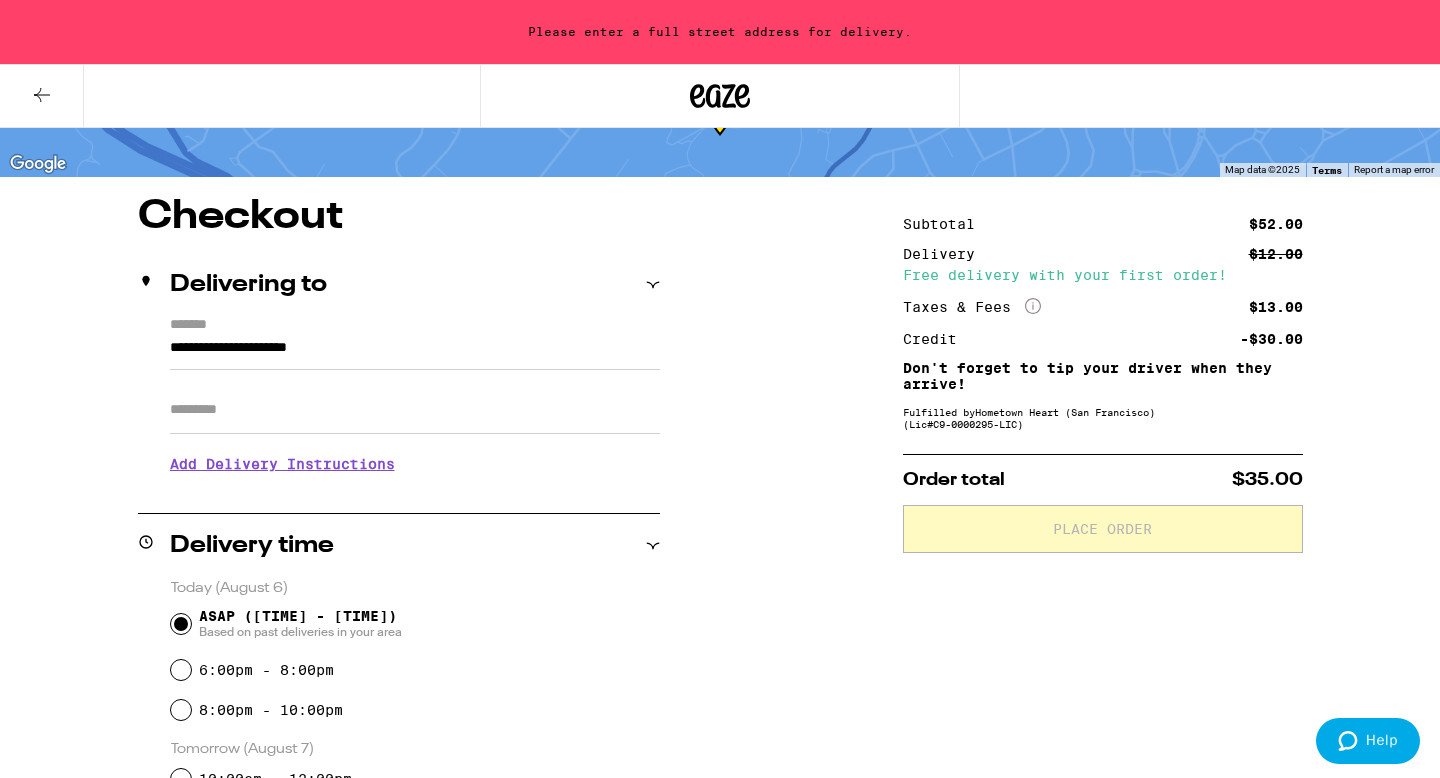 scroll, scrollTop: 113, scrollLeft: 0, axis: vertical 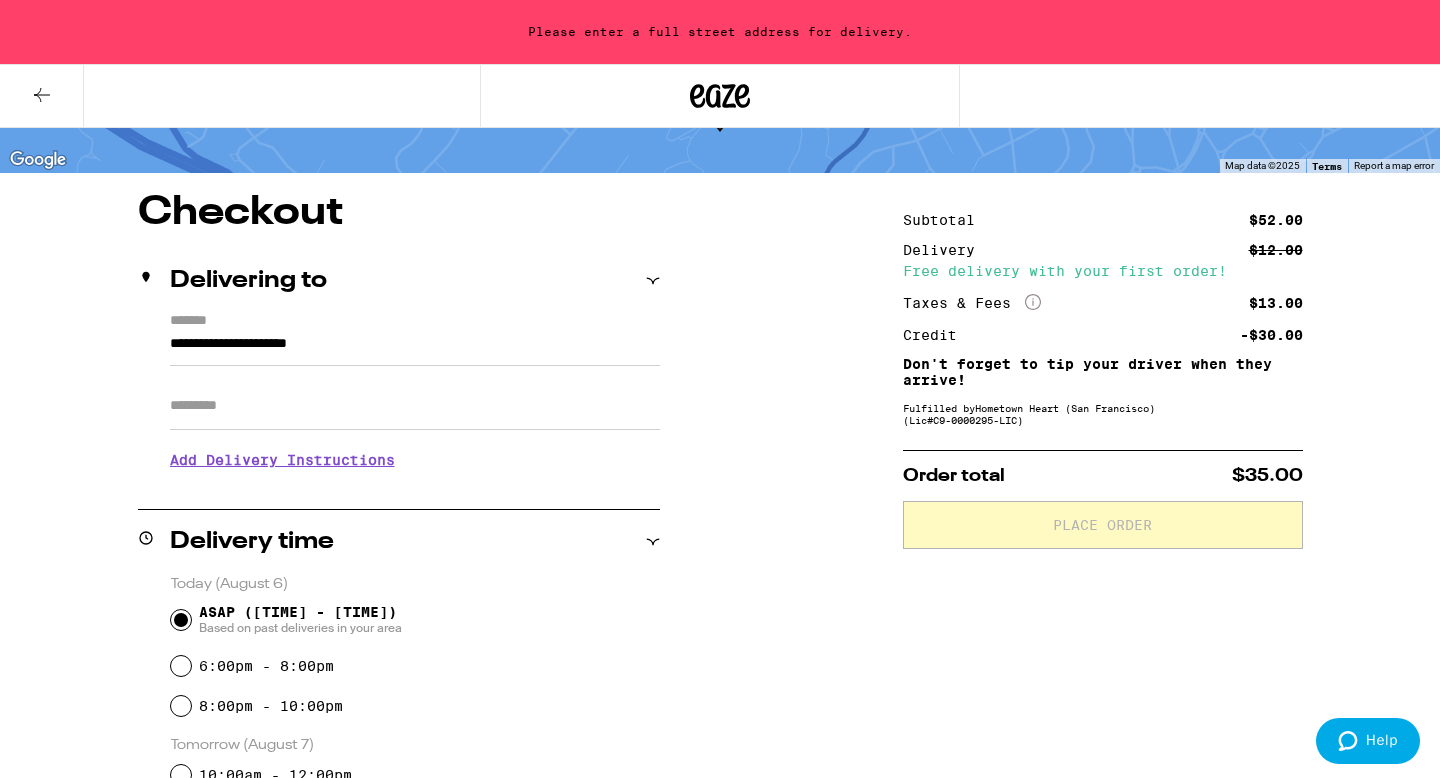 click on "**********" at bounding box center [415, 349] 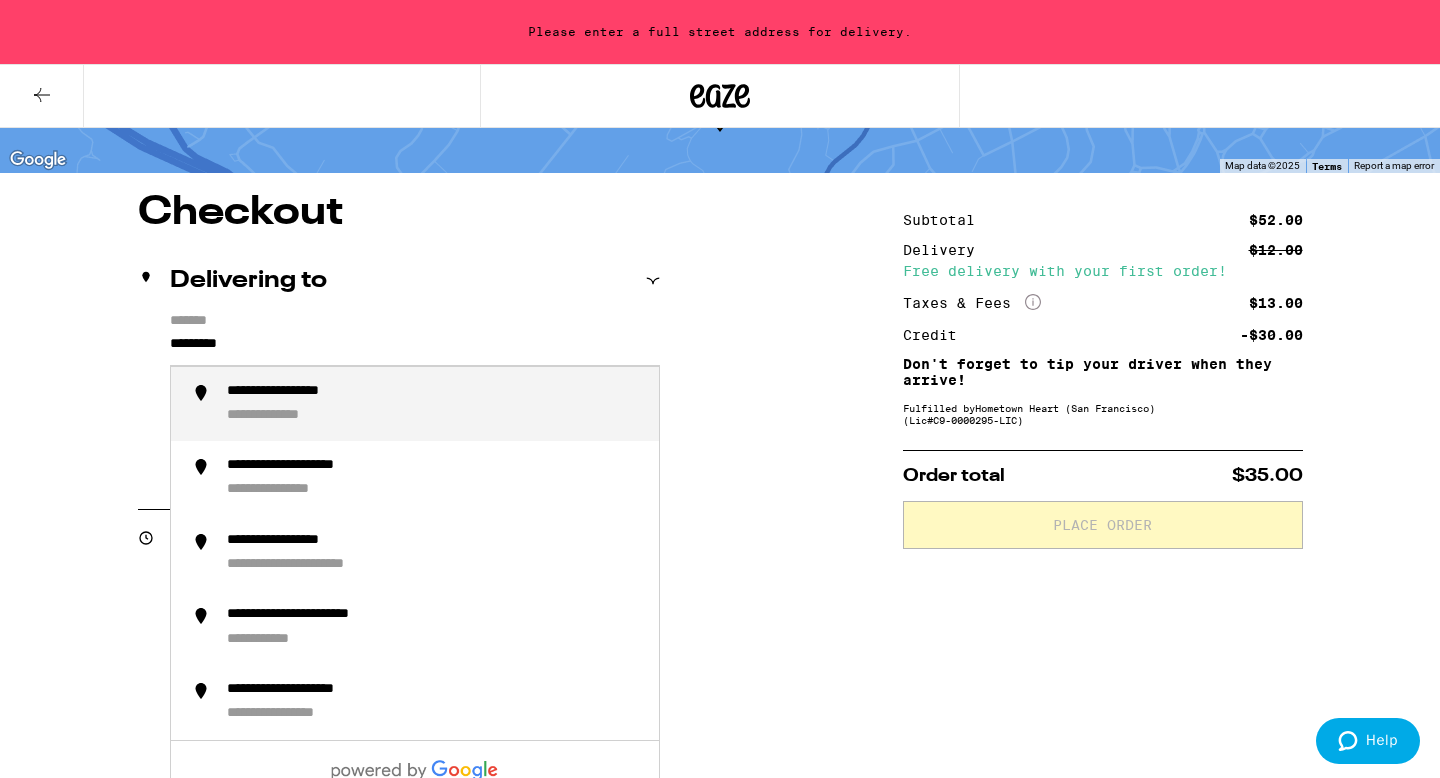 click on "**********" at bounding box center [435, 404] 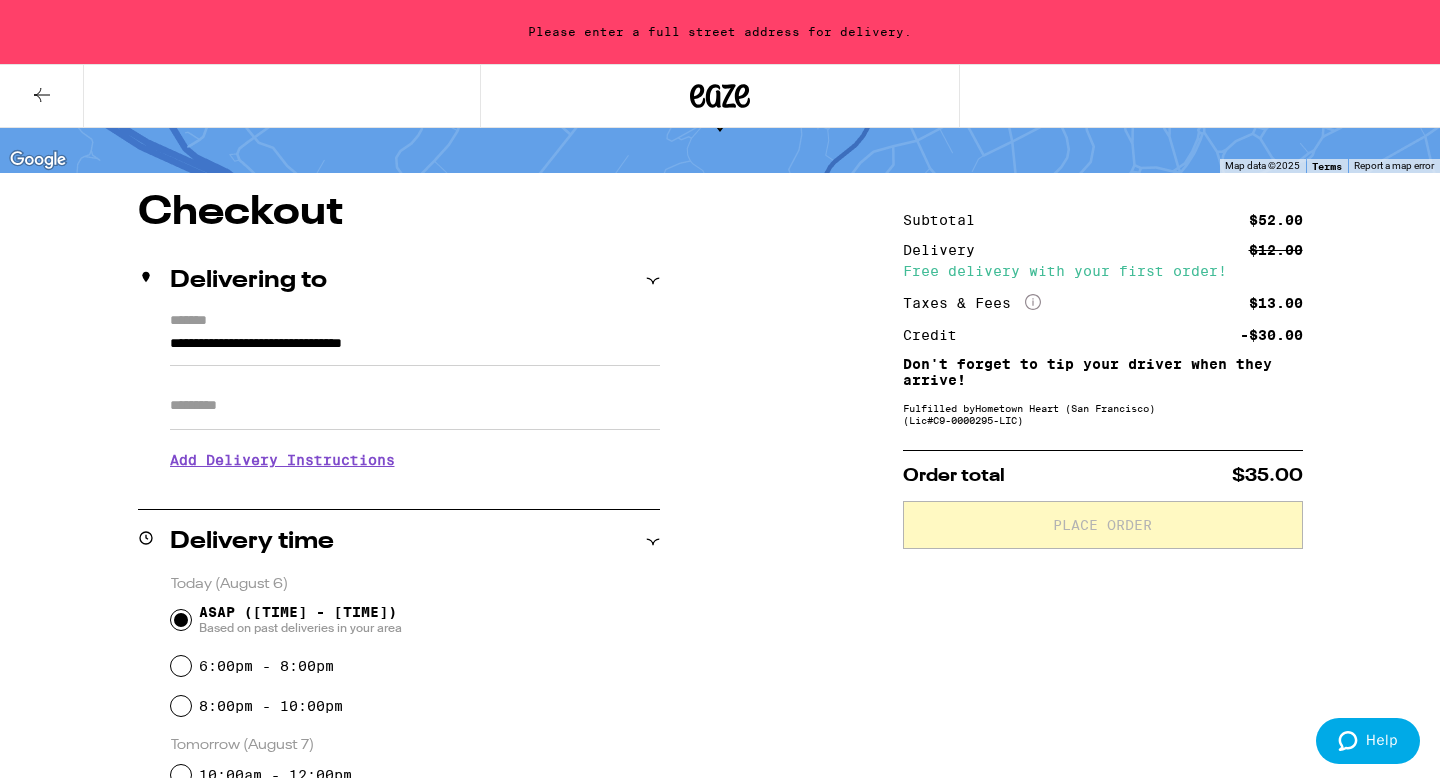 scroll, scrollTop: 49, scrollLeft: 0, axis: vertical 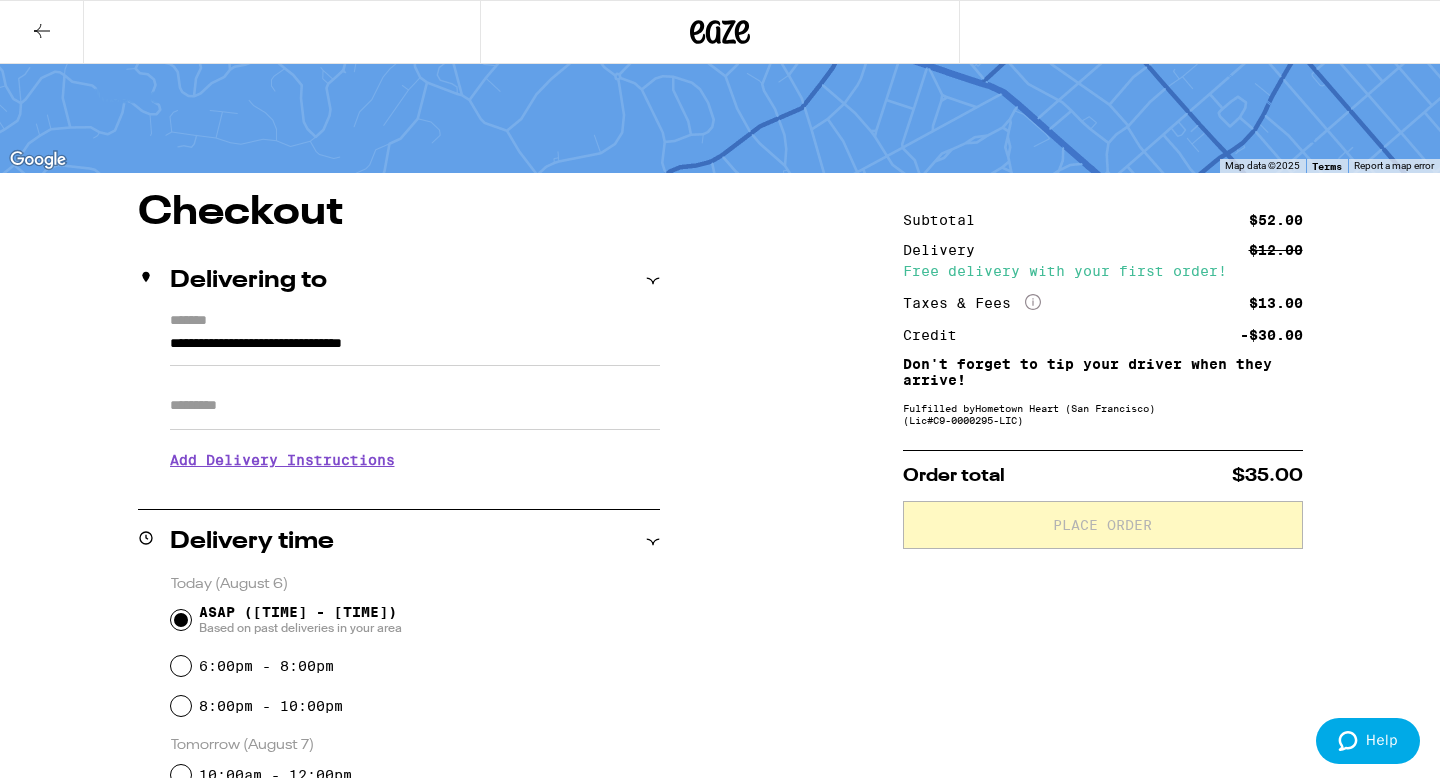 click on "**********" at bounding box center [415, 349] 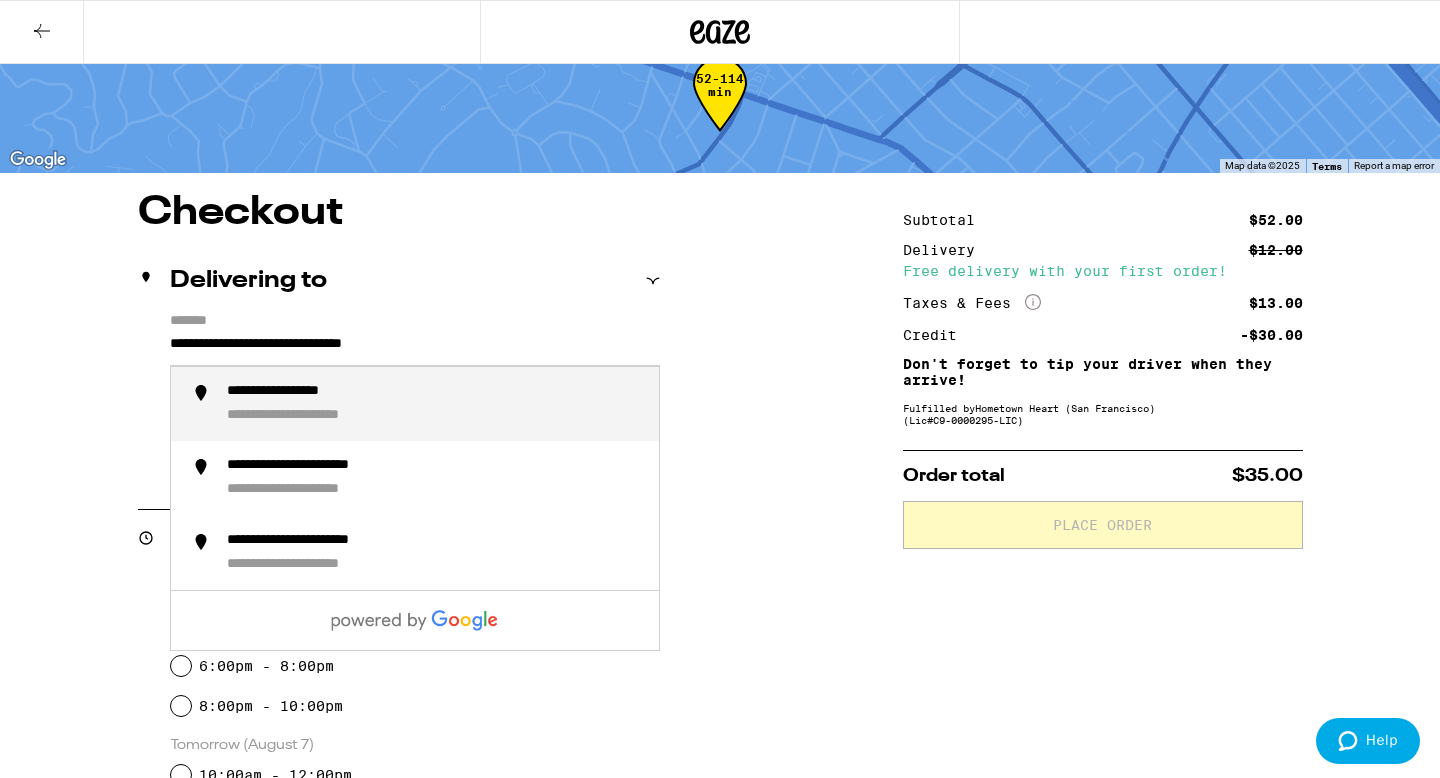 click on "Checkout Delivering to [ADDRESS] Apt/Suite Add Delivery Instructions We'll contact you at [PHONE] when we arrive Please knock or ring doorbell Meet me curbside Other Enter any other delivery instructions you want driver to know Delivery time Today (August 6) ASAP ([TIME] - [TIME]) Based on past deliveries in your area [TIME] - [TIME] [TIME] - [TIME] Tomorrow (August 7) [TIME] - [TIME] [TIME] - [TIME] See all delivery times Payment method Pay with Checking Account You will be redirected to link your bank Pay with Debit (in person) Pin required Cash (in person) Items ( 4 ) Deep Purple Hash Infused - 1g CLSICS $ 12 Qty:  1 Groove Minis Nano Chocolate Bites Kanha $ 24 Qty:  1 Purple Carbonite - 1g Autumn Brands $ 8 Qty:  1 Banana OG - 1g Circles Base Camp $ 8 Qty:  1 Subtotal $52.00 Delivery $12.00 Free delivery with your first order!" at bounding box center [720, 829] 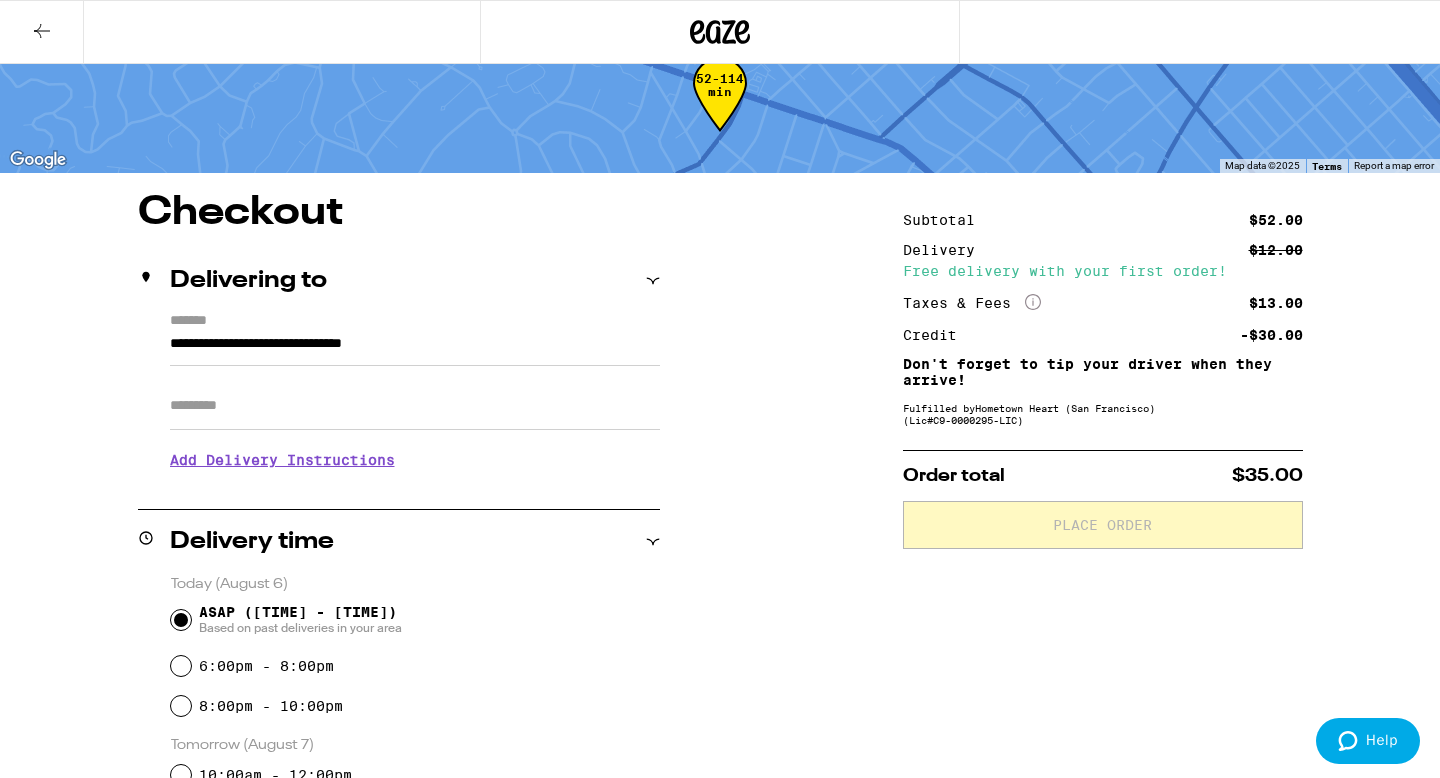 click on "Apt/Suite" at bounding box center [415, 406] 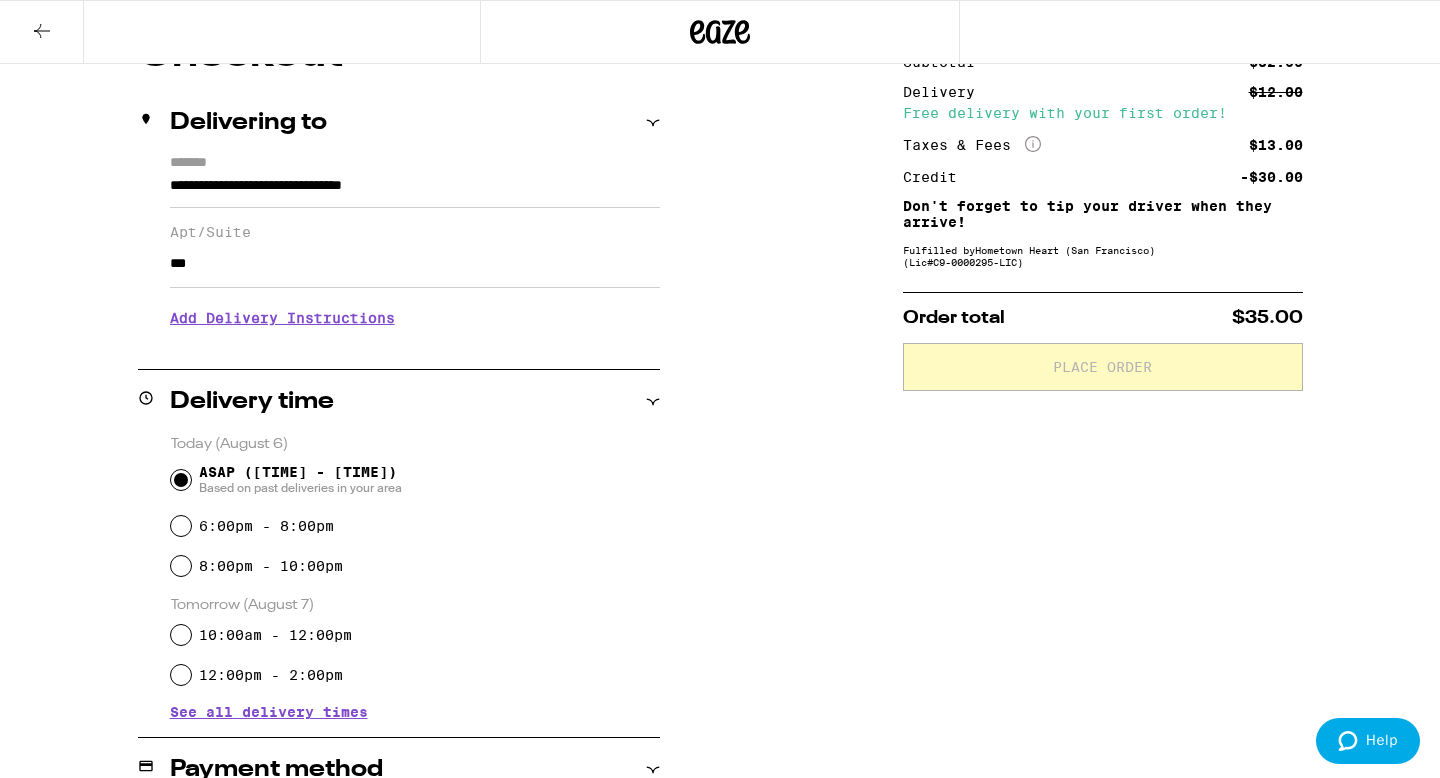 scroll, scrollTop: 223, scrollLeft: 0, axis: vertical 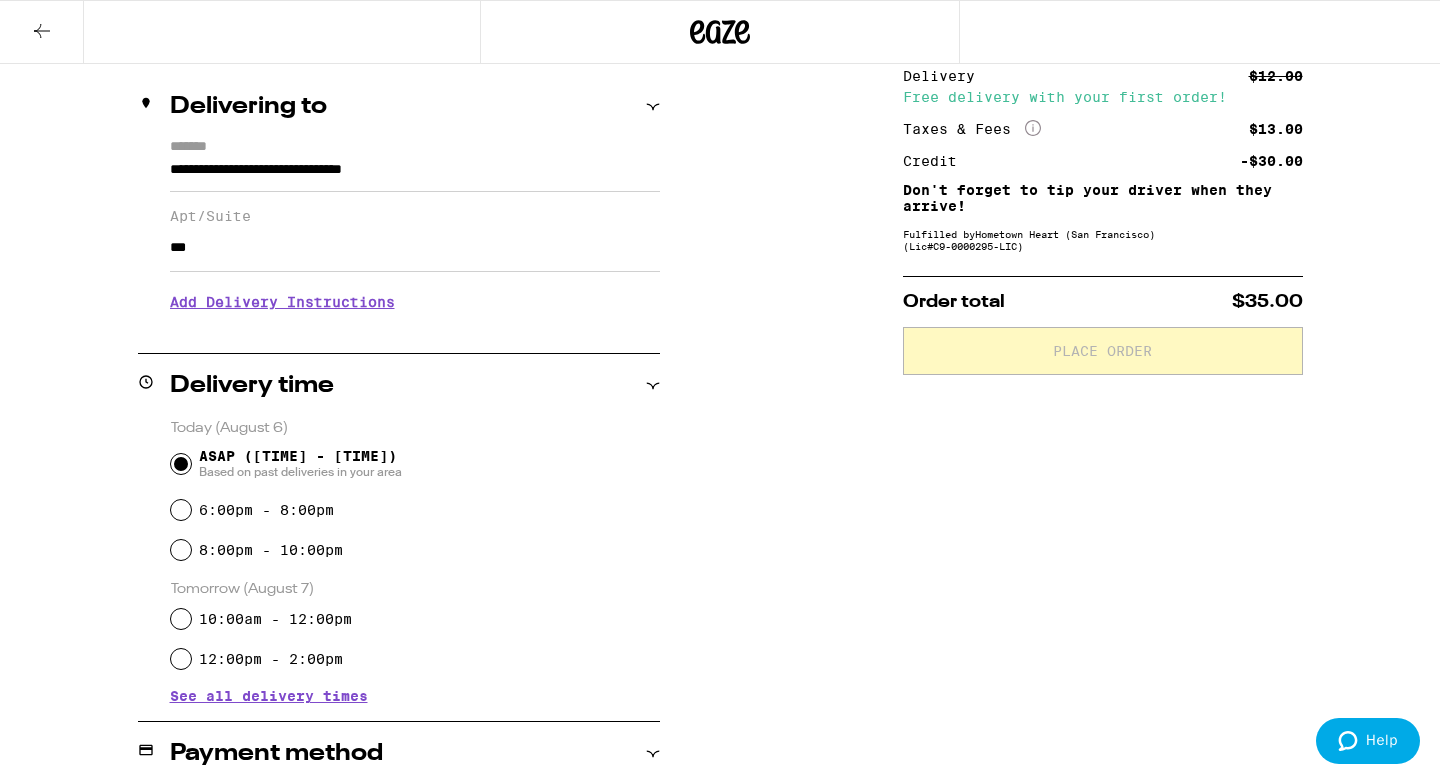 type on "***" 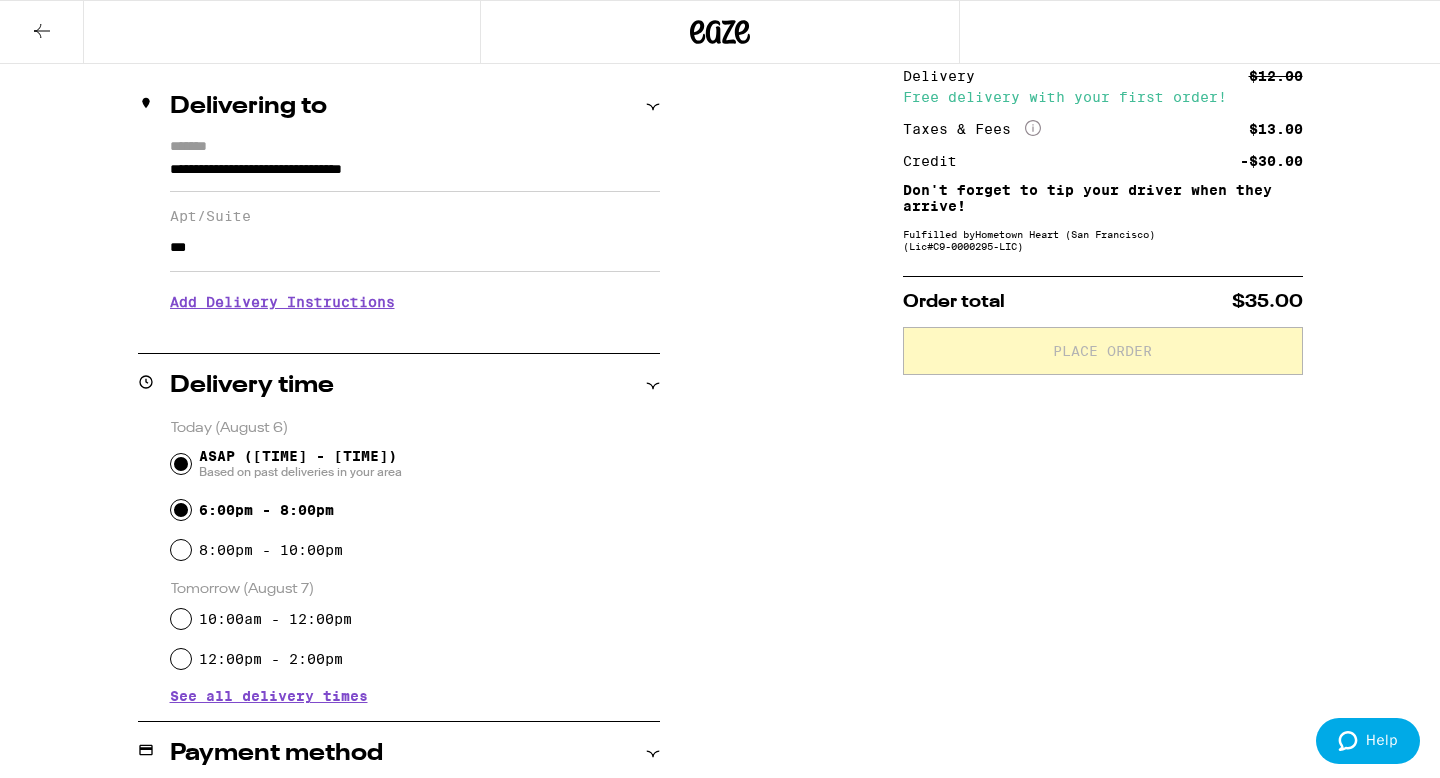 click on "6:00pm - 8:00pm" at bounding box center [181, 510] 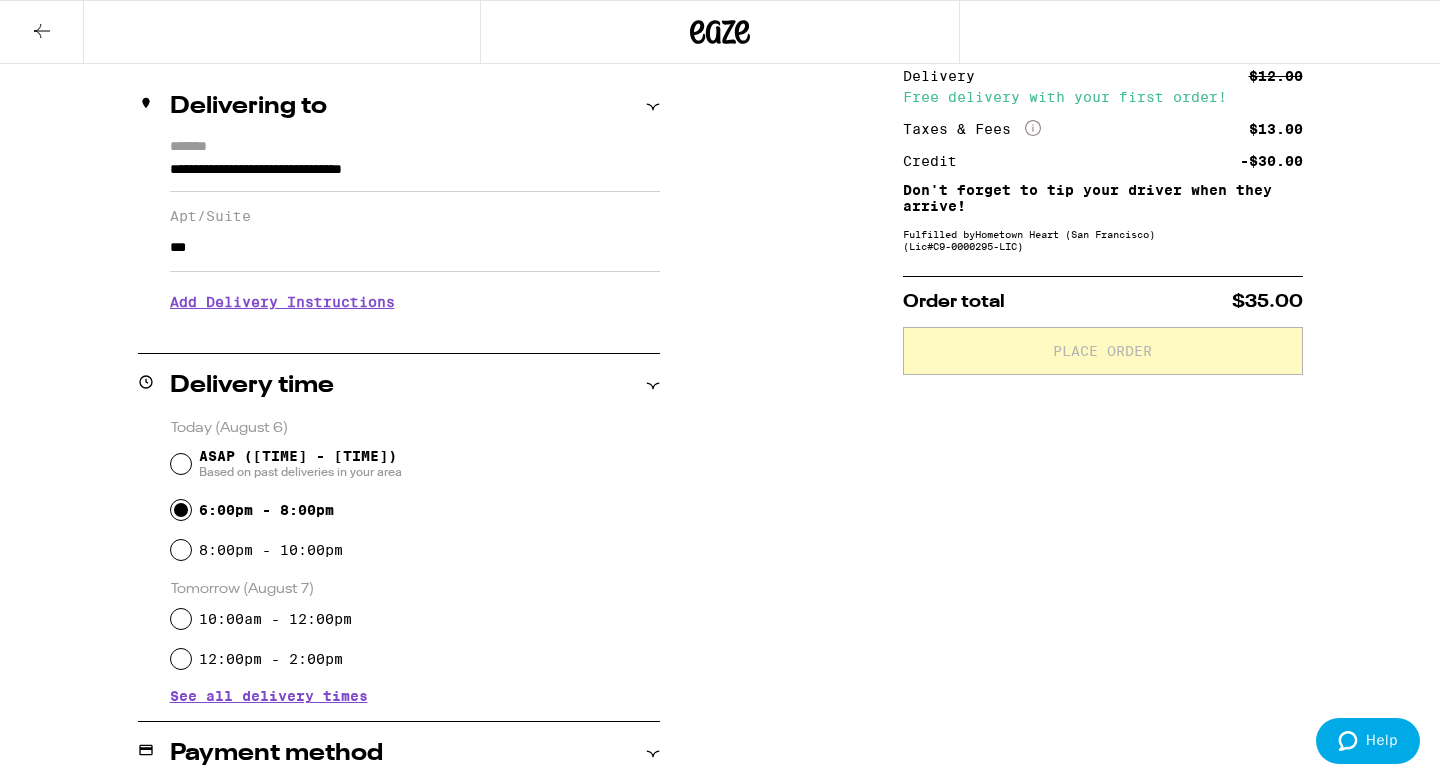 radio on "true" 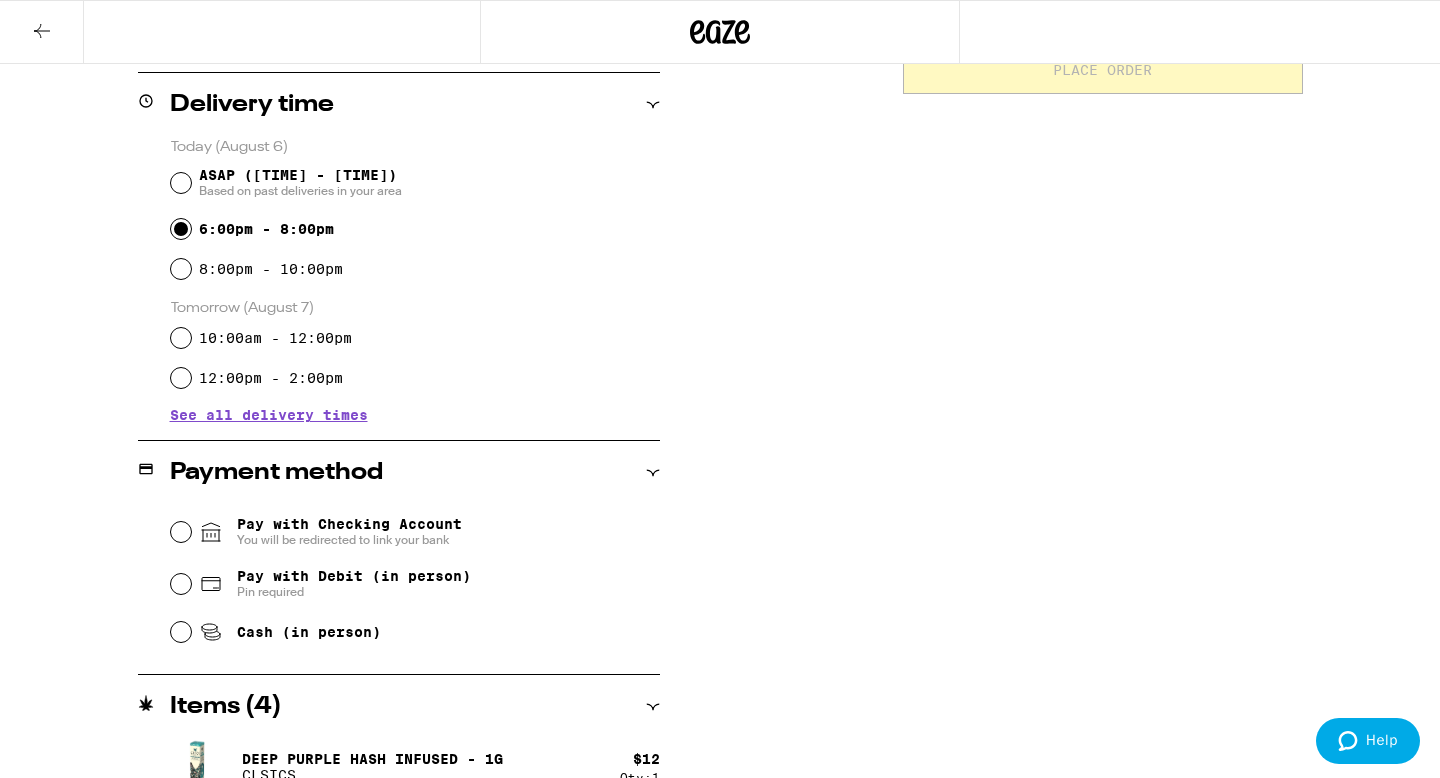 scroll, scrollTop: 508, scrollLeft: 0, axis: vertical 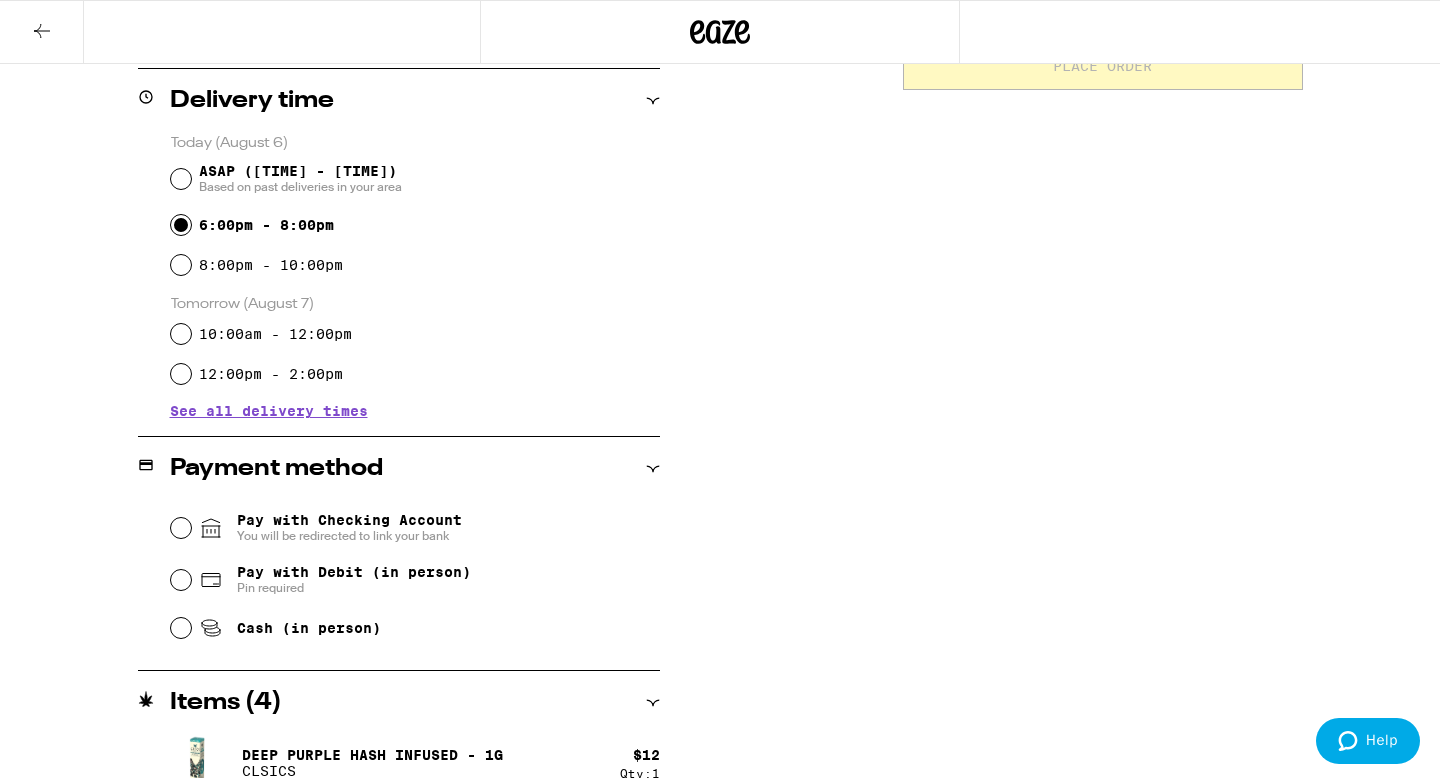 click on "Pay with Checking Account You will be redirected to link your bank" at bounding box center [349, 528] 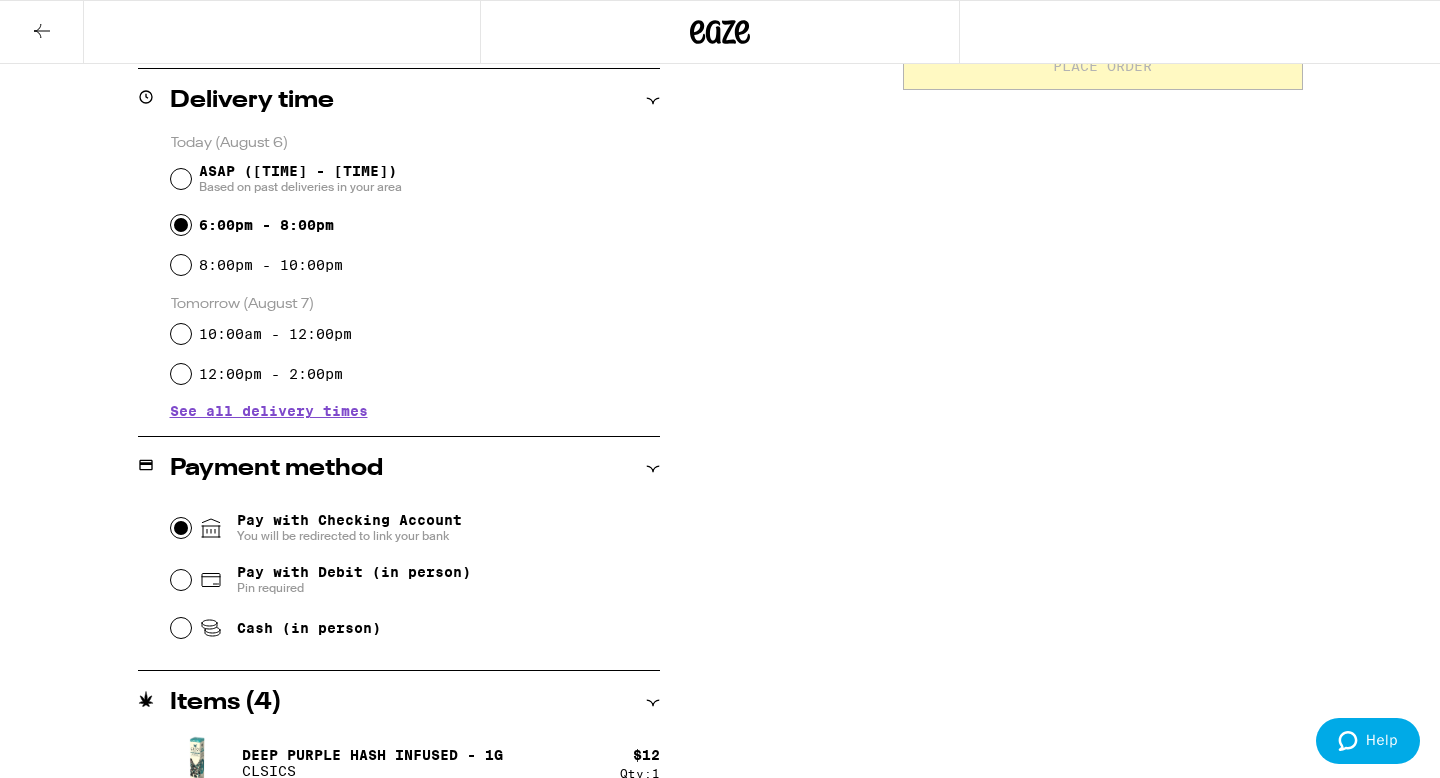 click on "Pay with Checking Account You will be redirected to link your bank" at bounding box center (181, 528) 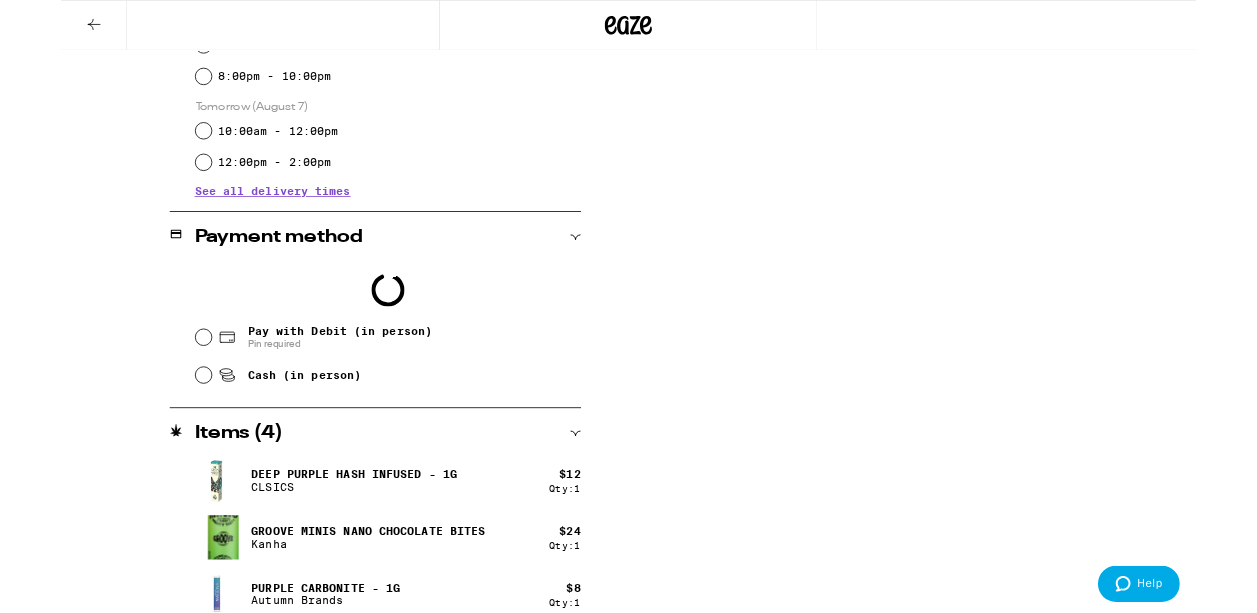 scroll, scrollTop: 682, scrollLeft: 0, axis: vertical 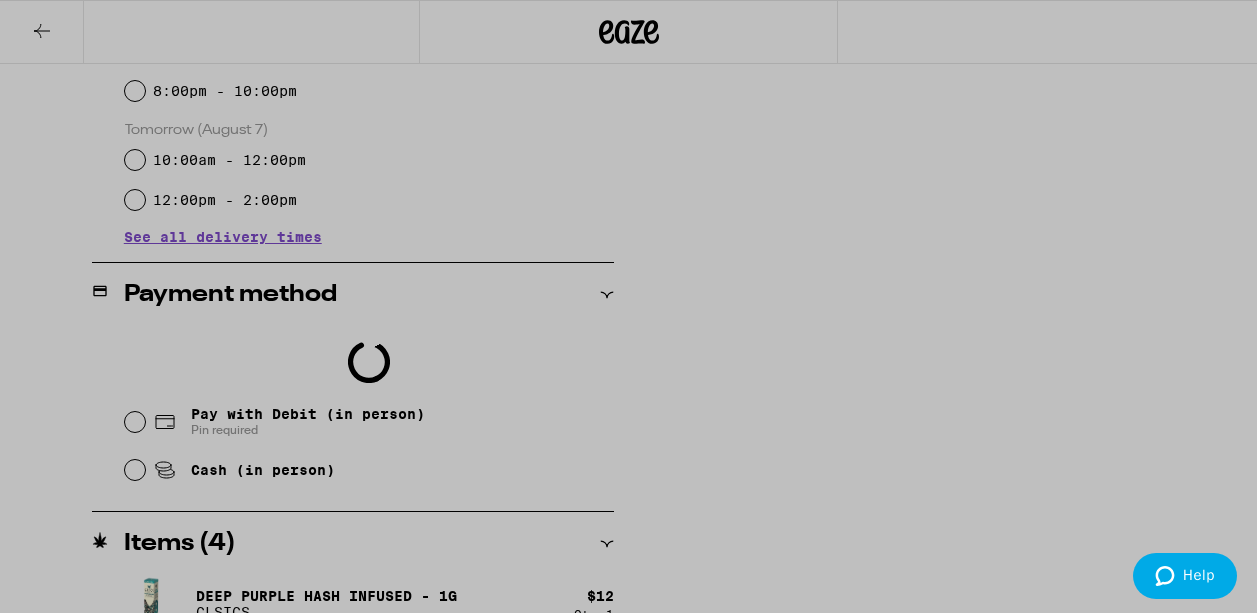 click at bounding box center (628, 306) 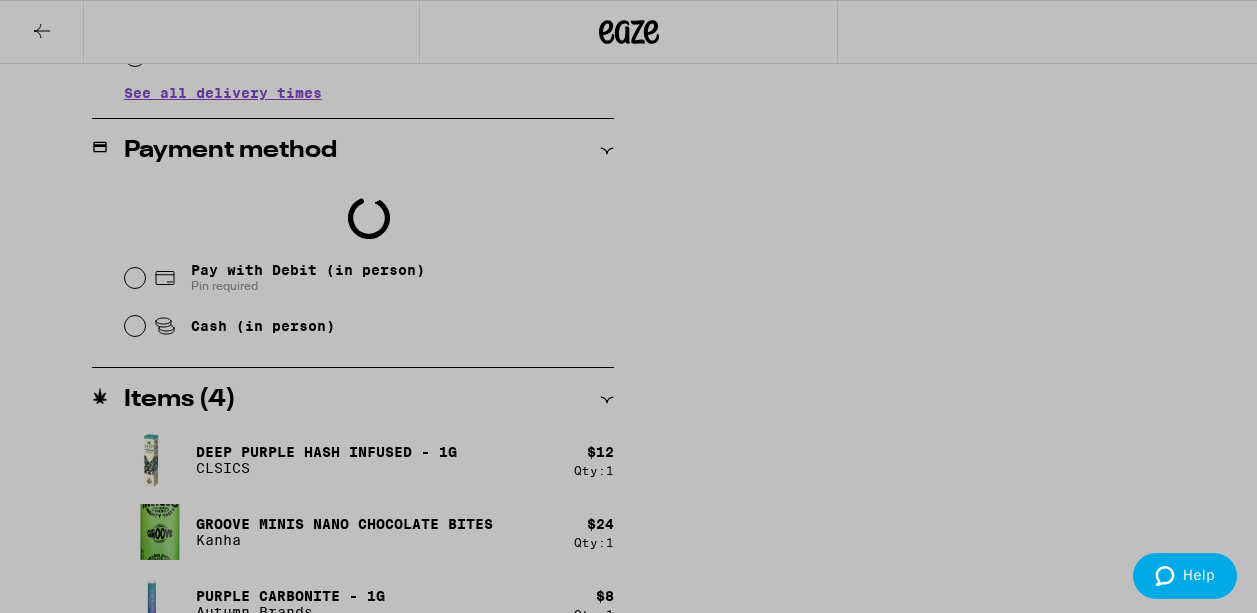 scroll, scrollTop: 934, scrollLeft: 0, axis: vertical 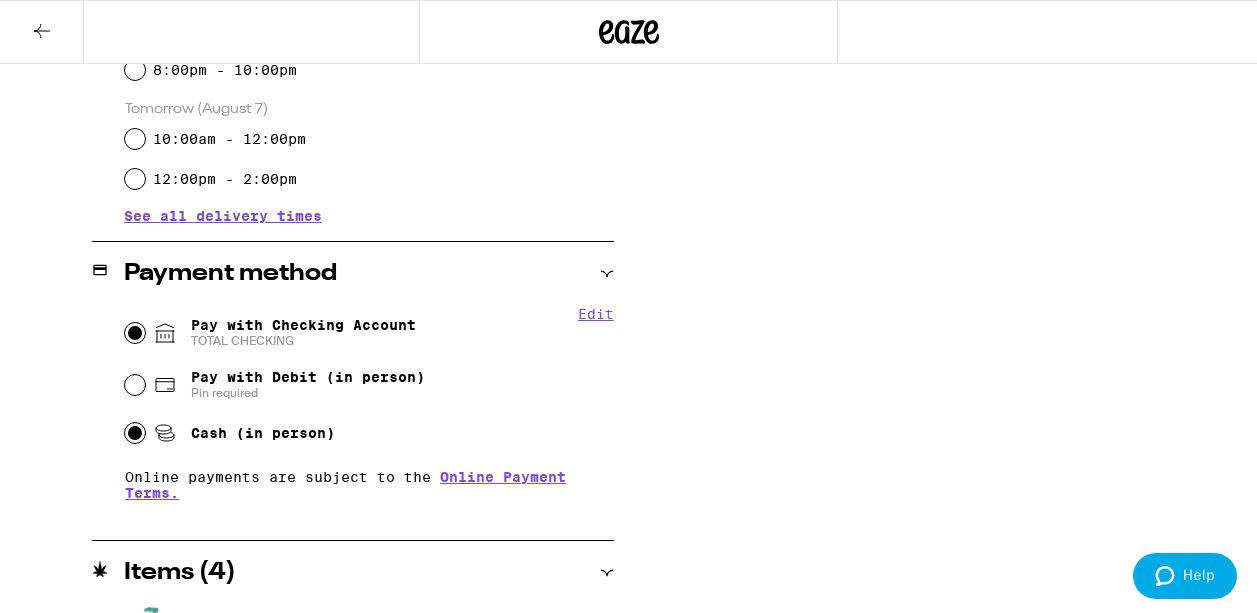 click on "Cash (in person)" at bounding box center [135, 433] 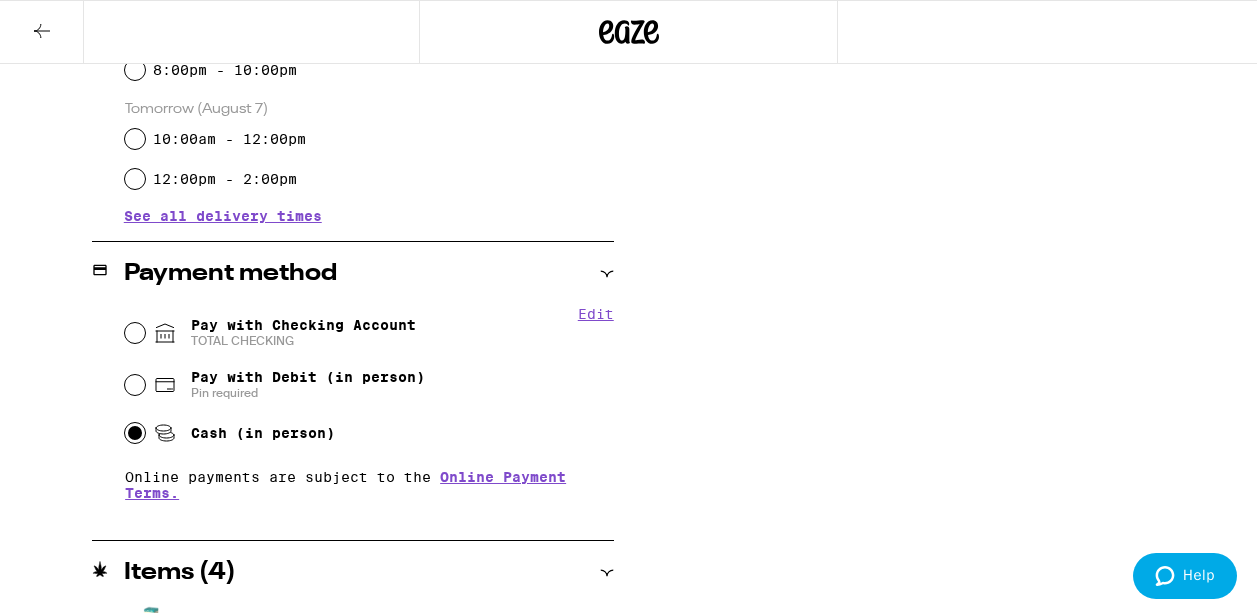 radio on "true" 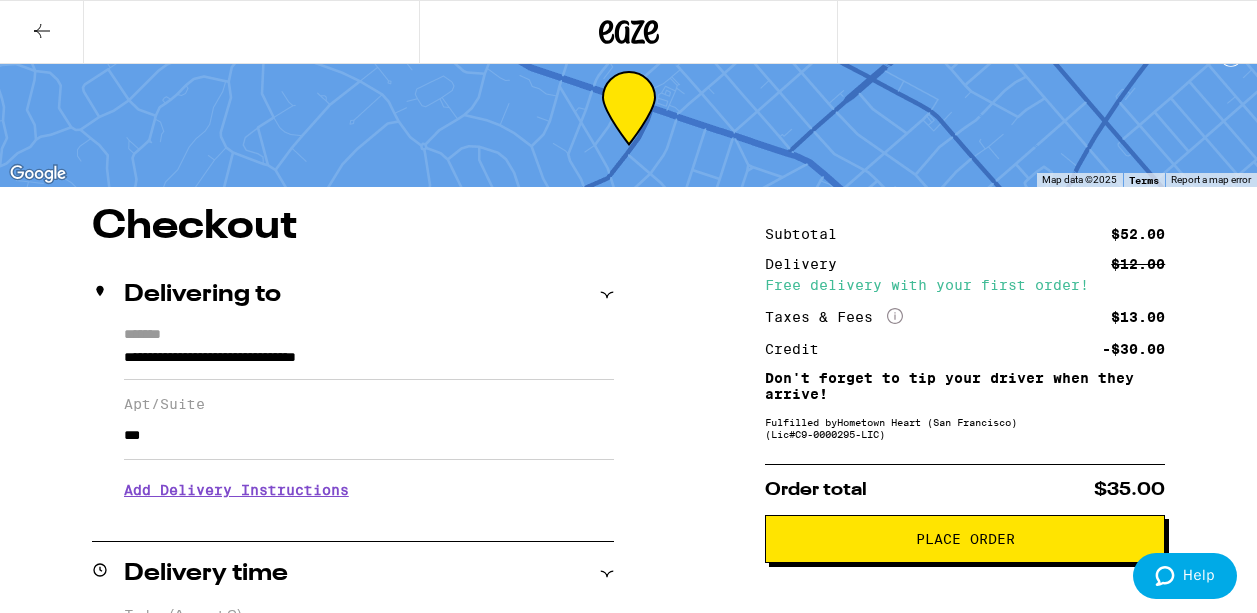 scroll, scrollTop: 0, scrollLeft: 0, axis: both 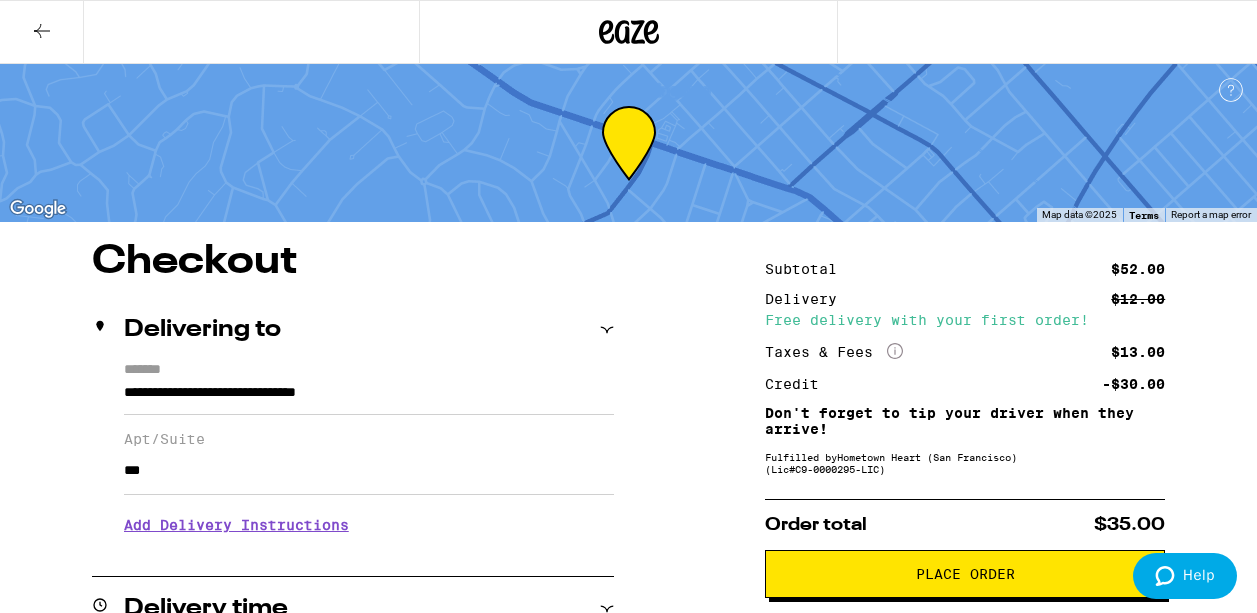 click 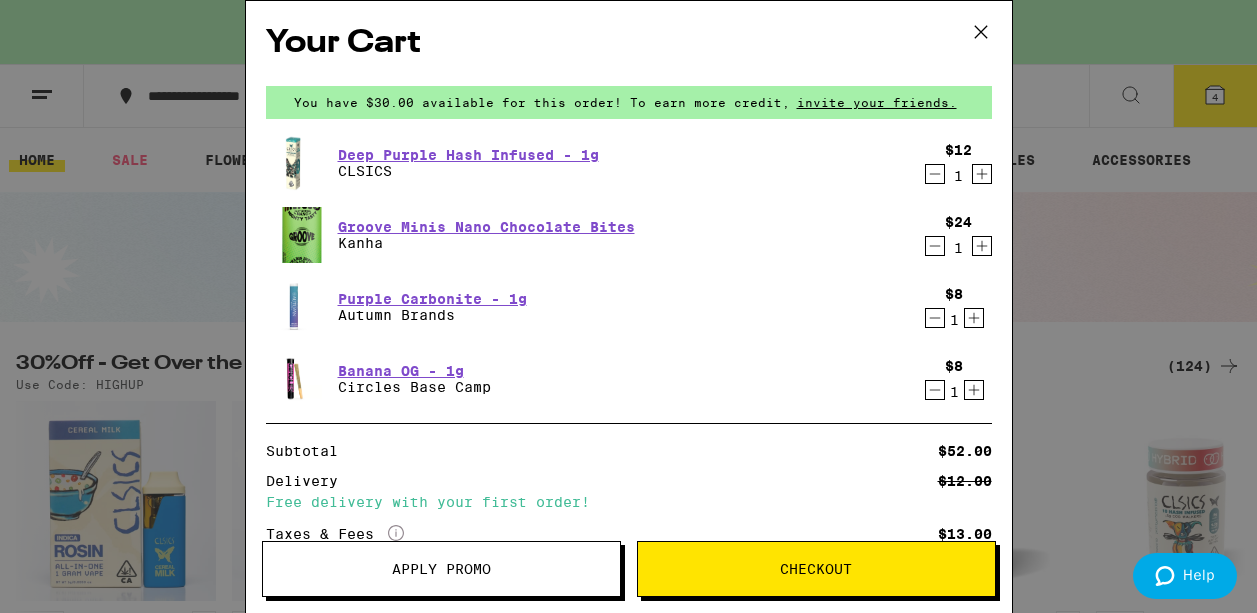 click on "Apply Promo" at bounding box center [441, 569] 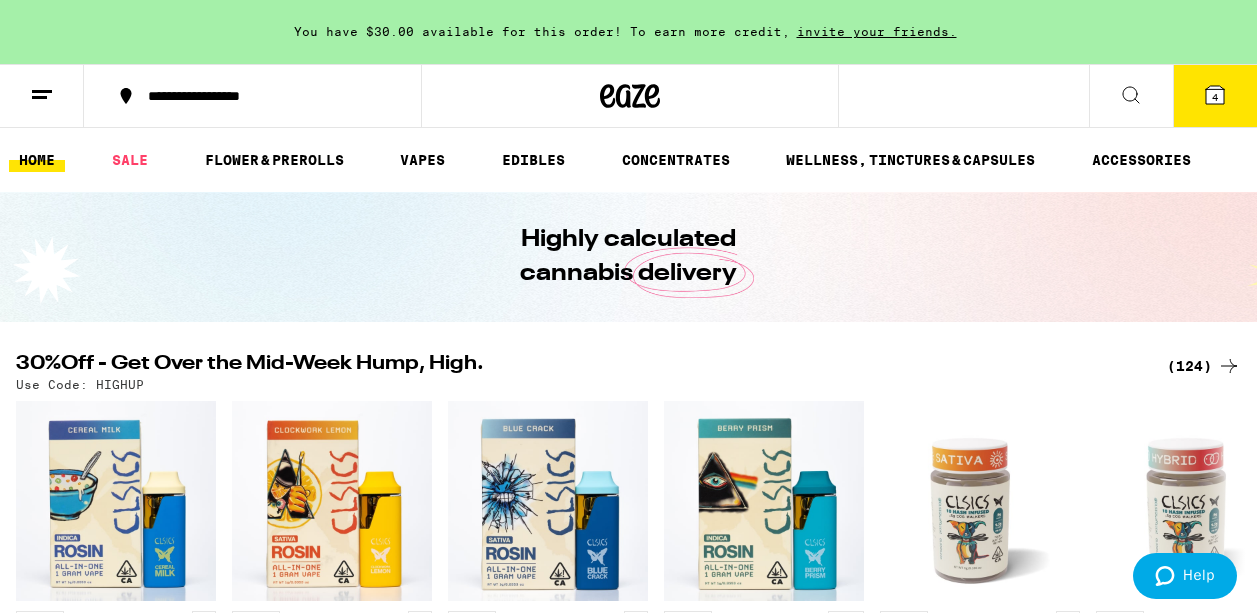 scroll, scrollTop: 0, scrollLeft: 0, axis: both 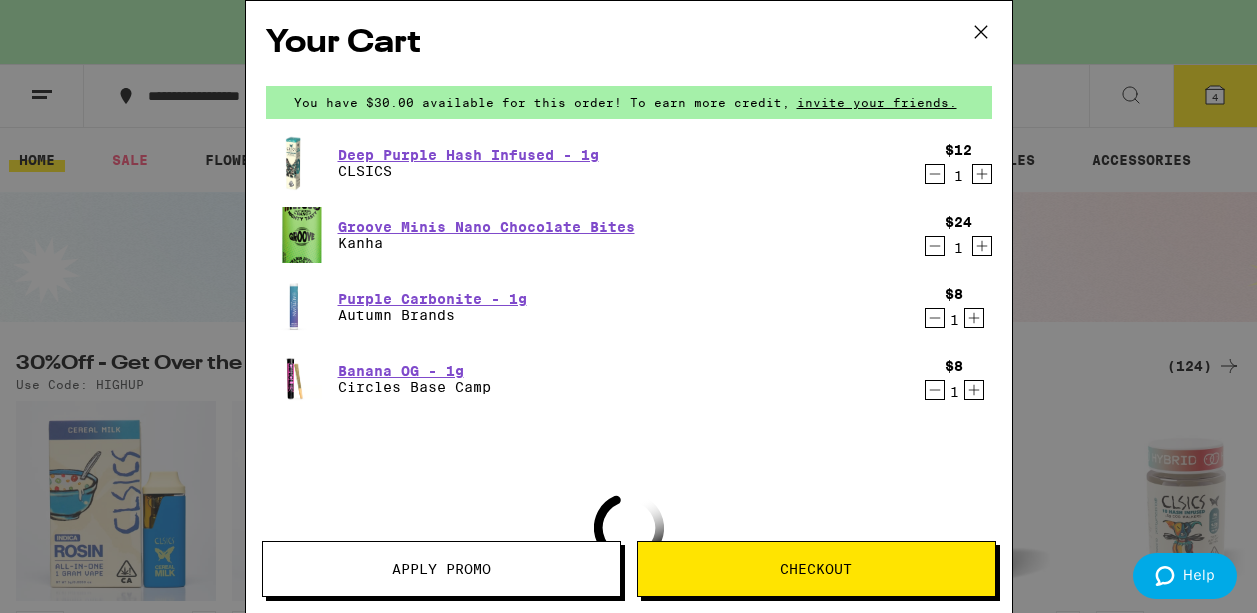 click on "Apply Promo" at bounding box center [441, 569] 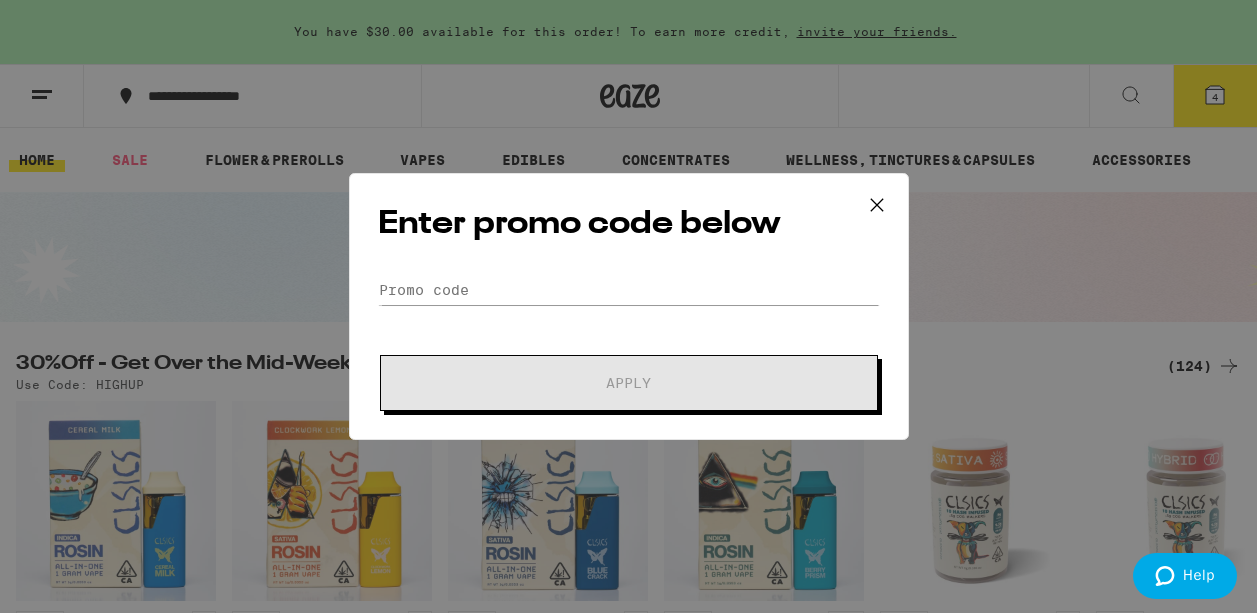 scroll, scrollTop: 0, scrollLeft: 0, axis: both 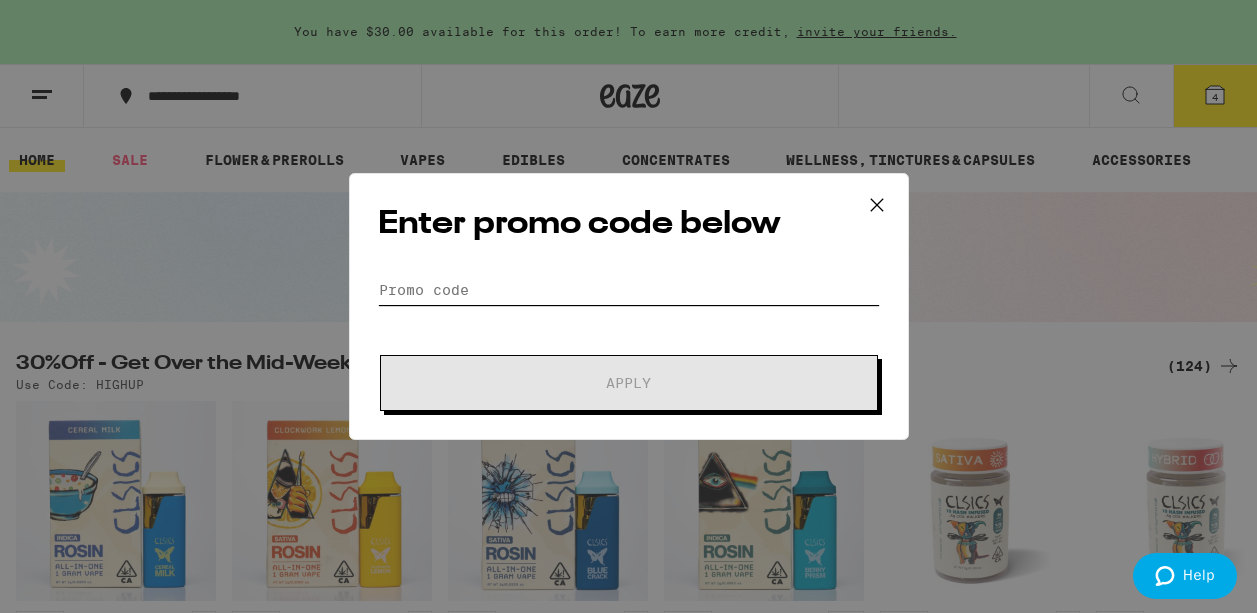 click on "Promo Code" at bounding box center [629, 290] 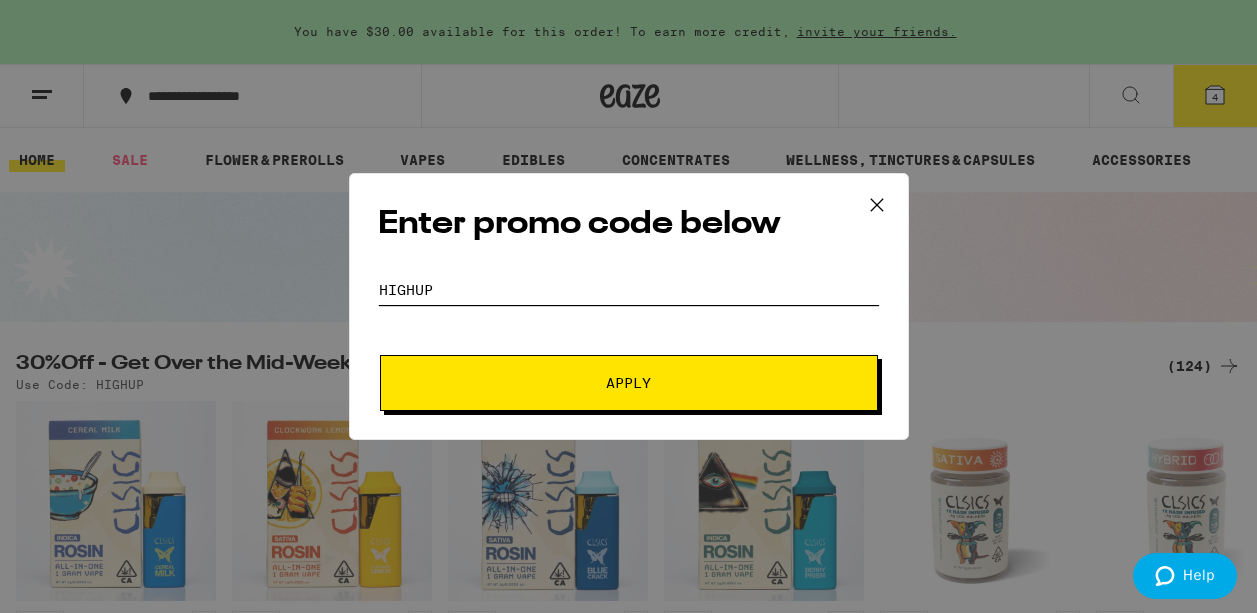 type on "HIGHUP" 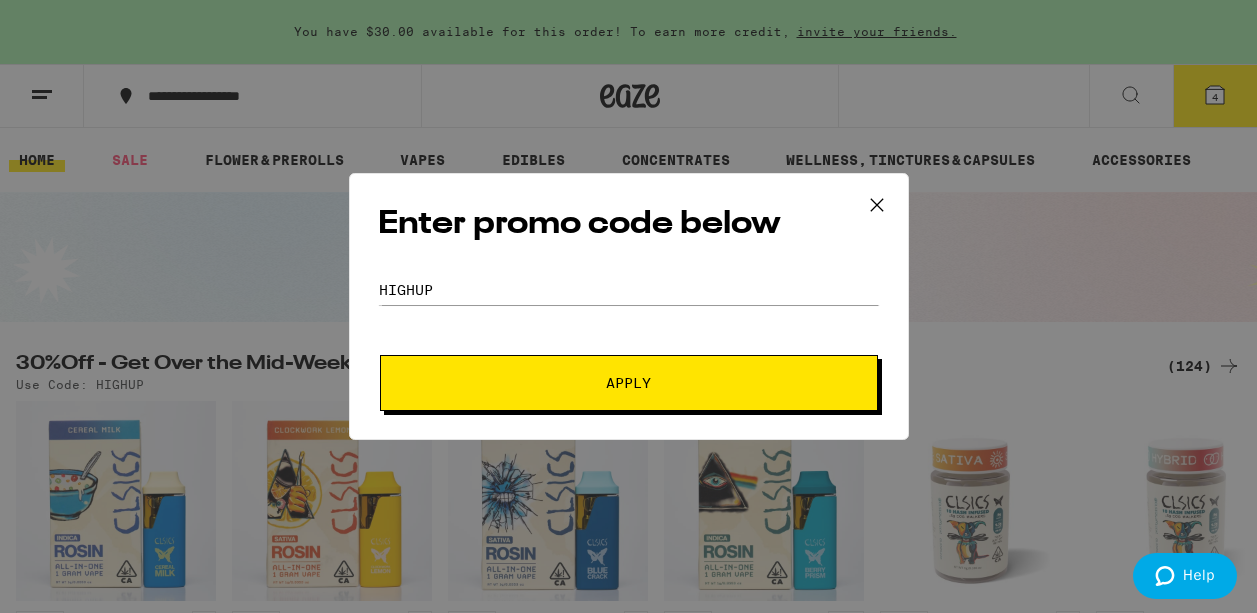 click on "Apply" at bounding box center (629, 383) 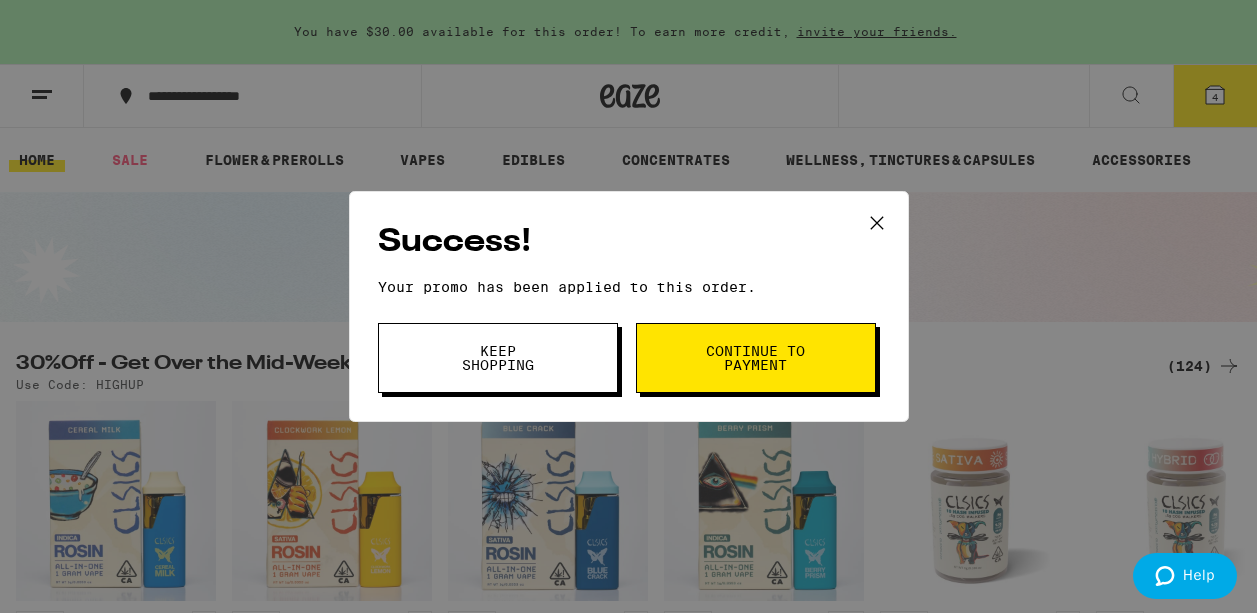click on "Continue to payment" at bounding box center (756, 358) 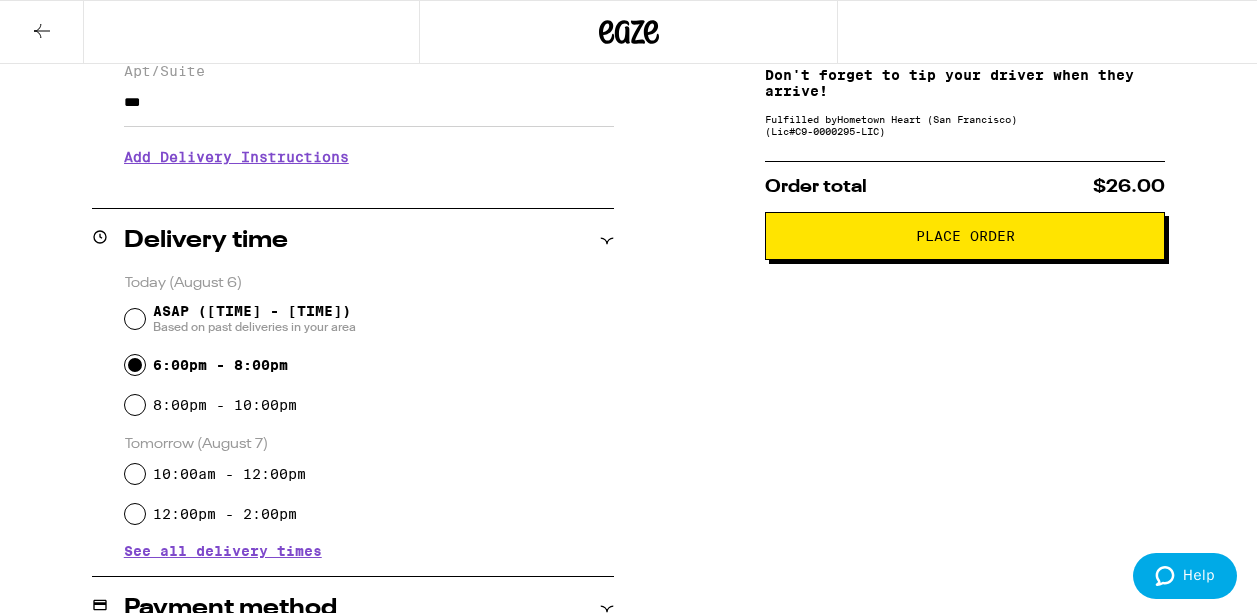 scroll, scrollTop: 585, scrollLeft: 0, axis: vertical 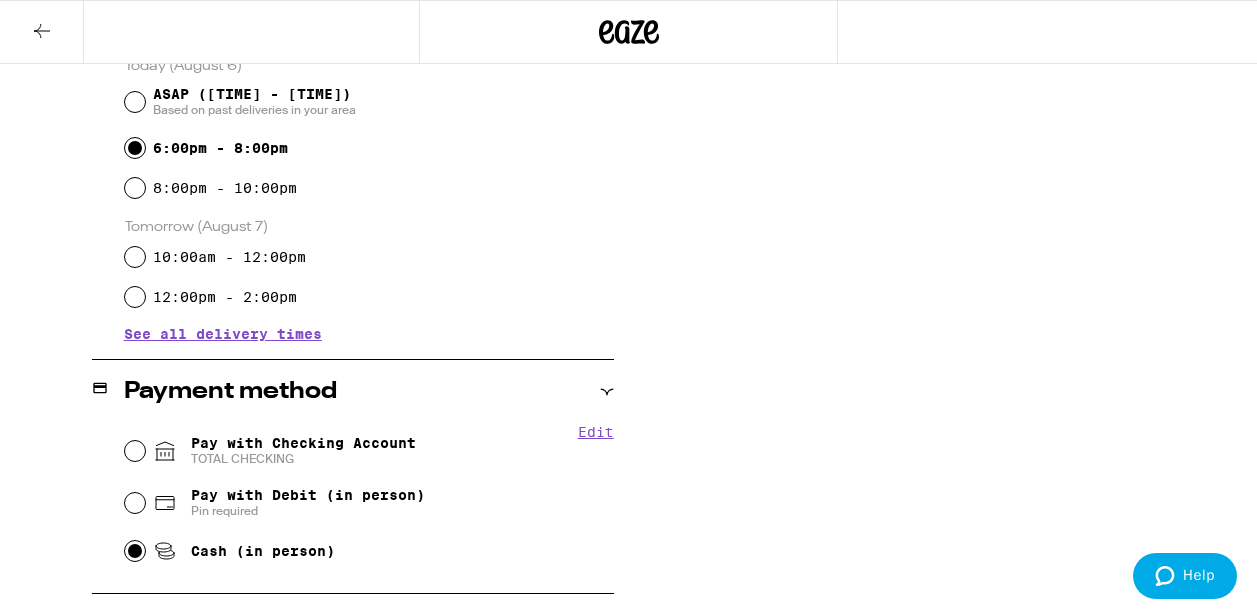 click on "Pay with Debit (in person)" at bounding box center (308, 495) 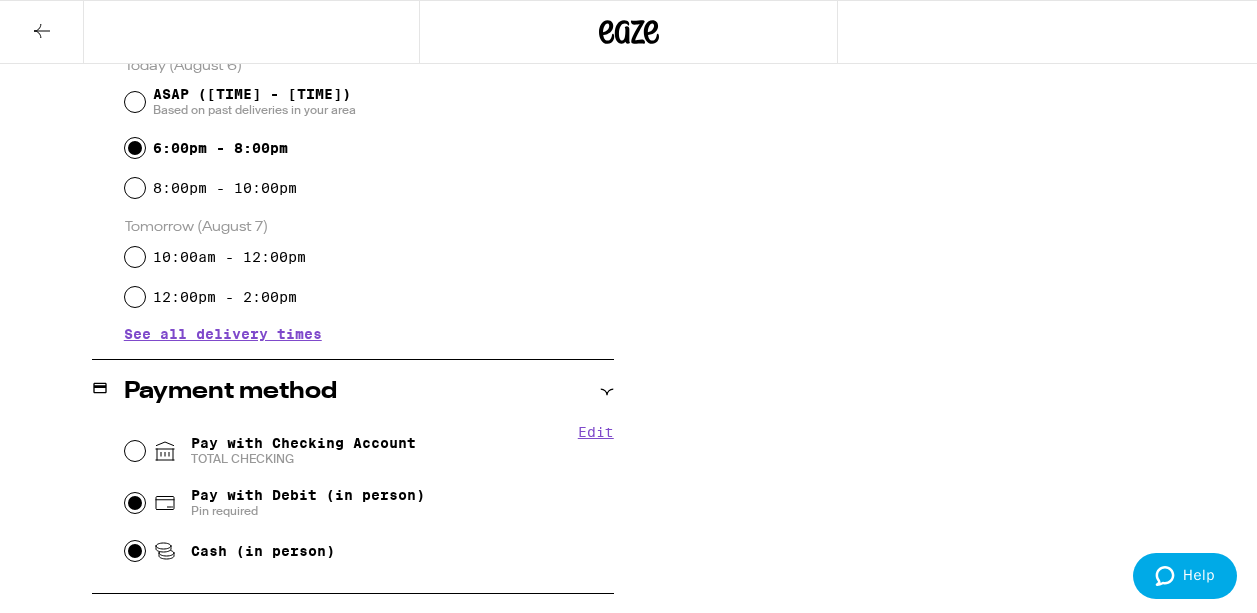 click on "Pay with Debit (in person) Pin required" at bounding box center (135, 503) 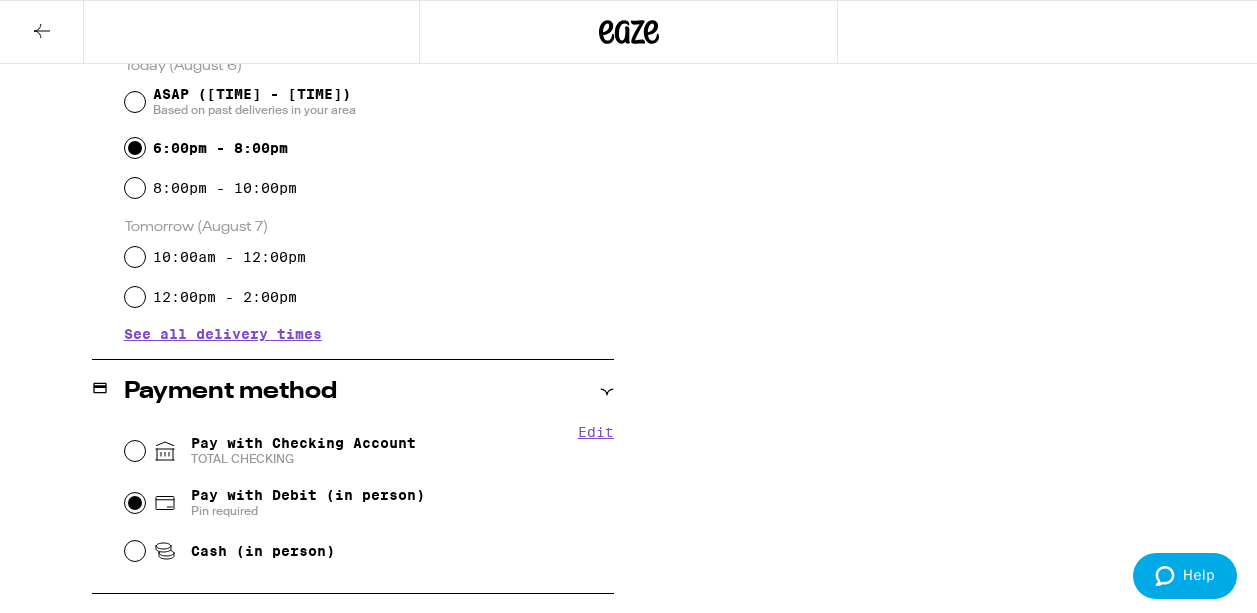 radio on "true" 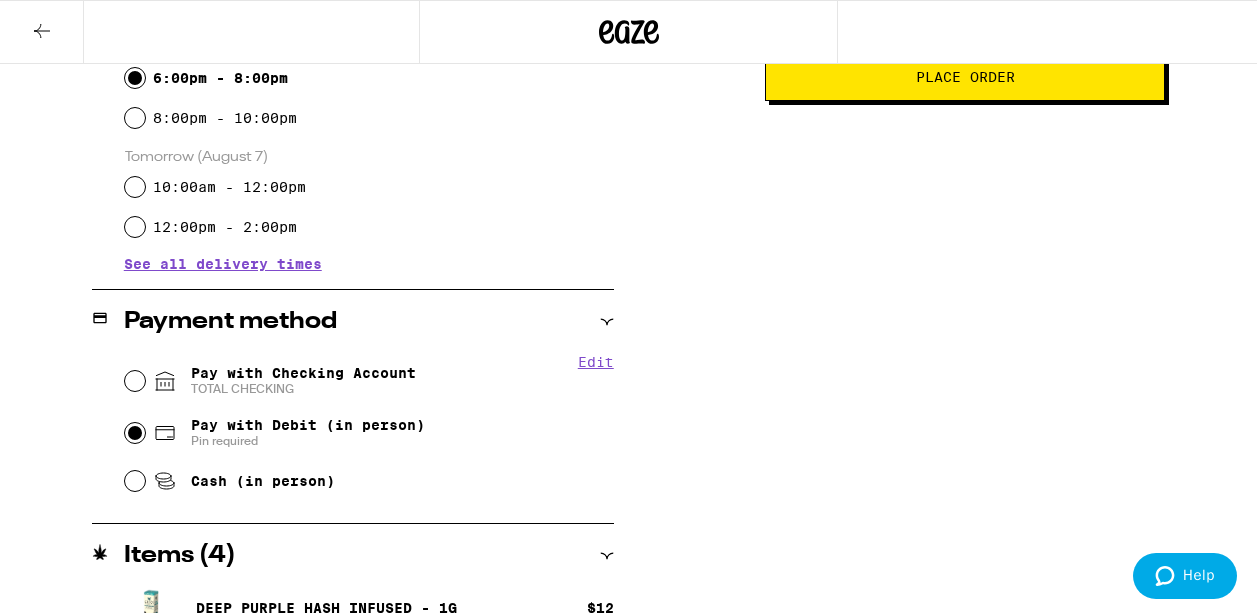 scroll, scrollTop: 227, scrollLeft: 0, axis: vertical 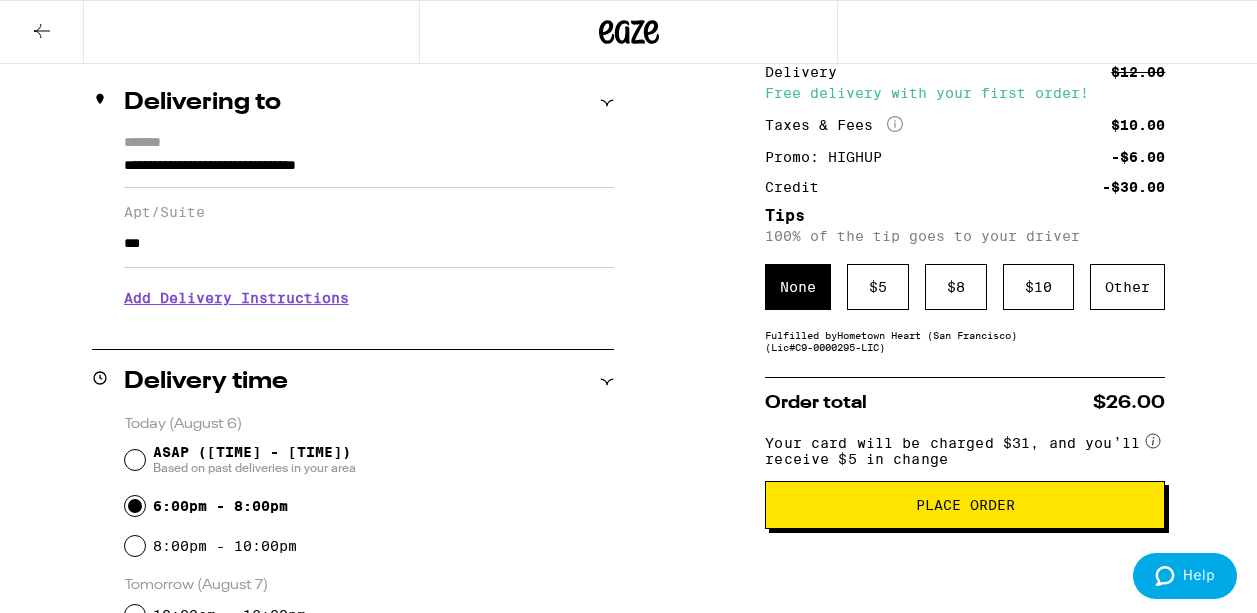 click on "Add Delivery Instructions" at bounding box center [369, 298] 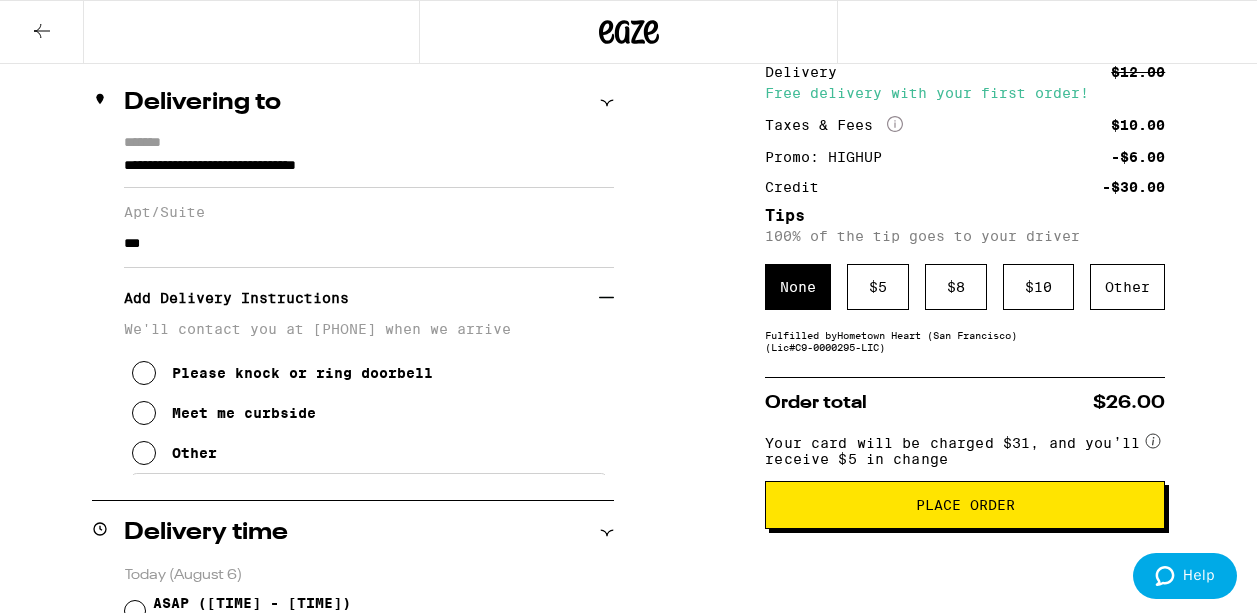 click on "Please knock or ring doorbell" at bounding box center [302, 373] 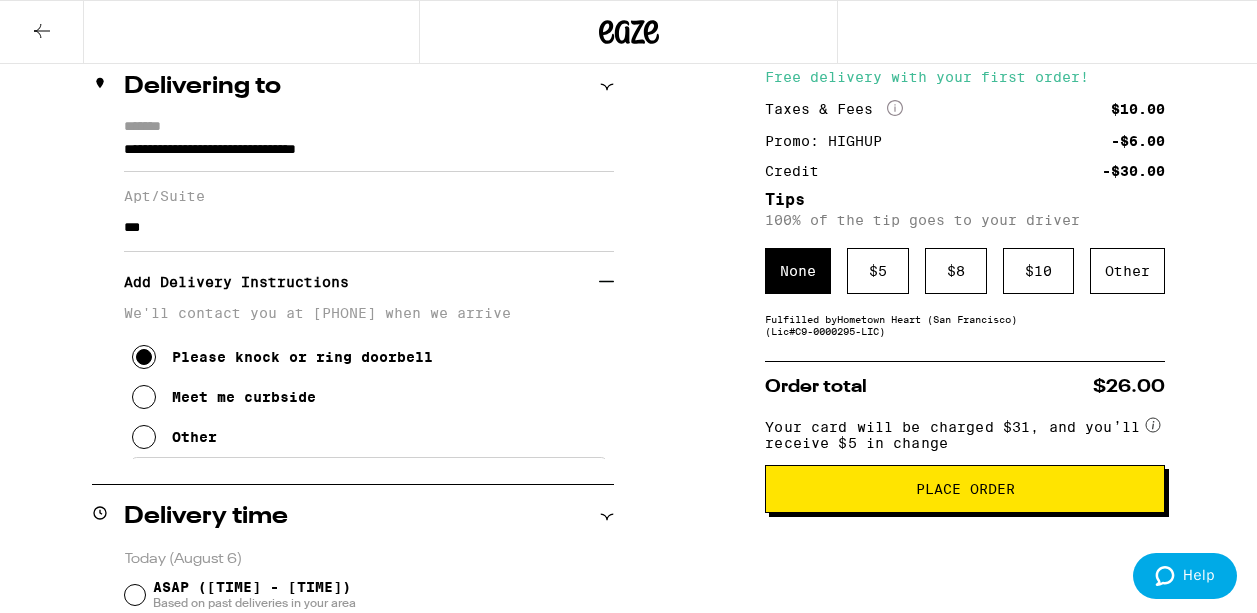 scroll, scrollTop: 245, scrollLeft: 0, axis: vertical 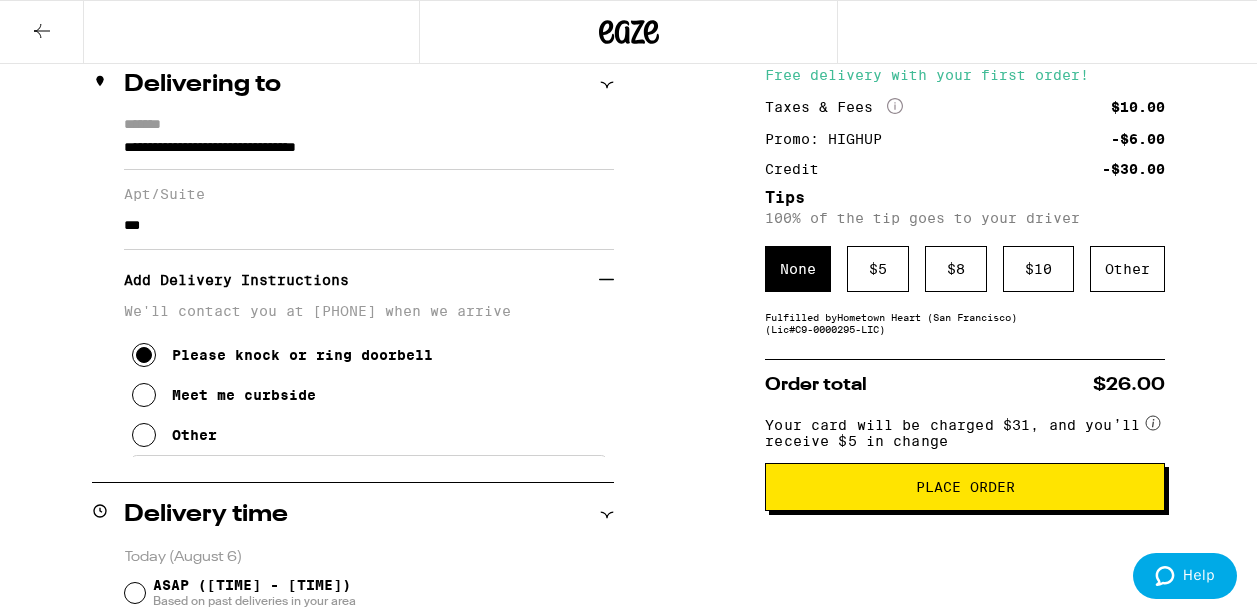 click on "Please knock or ring doorbell Meet me curbside Other" at bounding box center (369, 387) 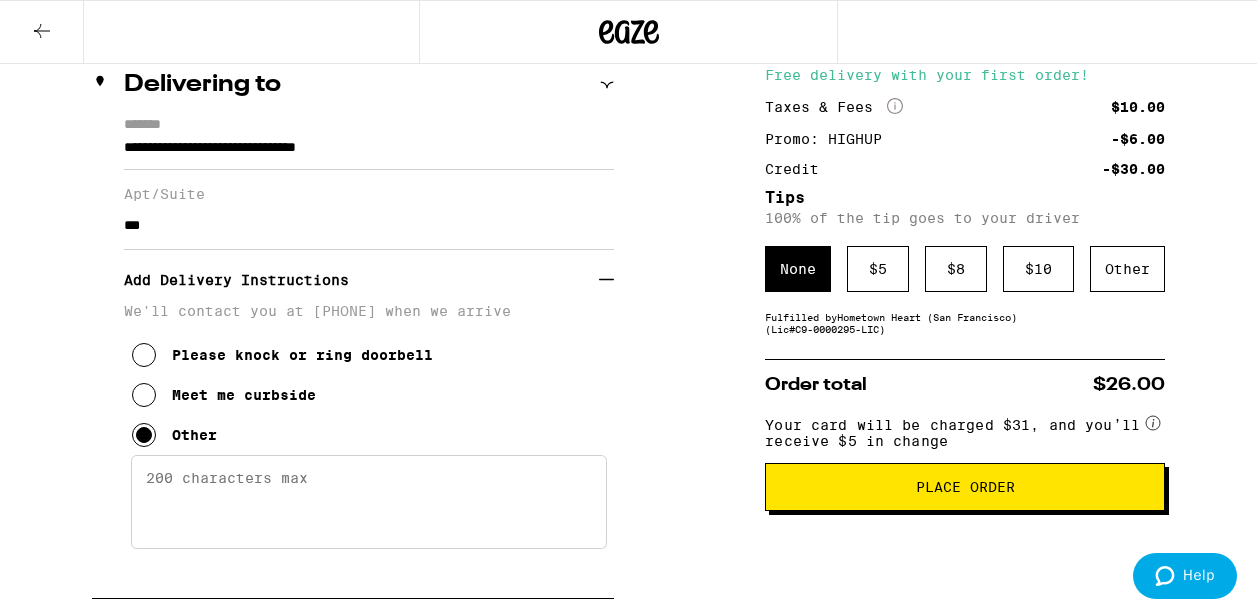 click on "Enter any other delivery instructions you want driver to know" at bounding box center (369, 502) 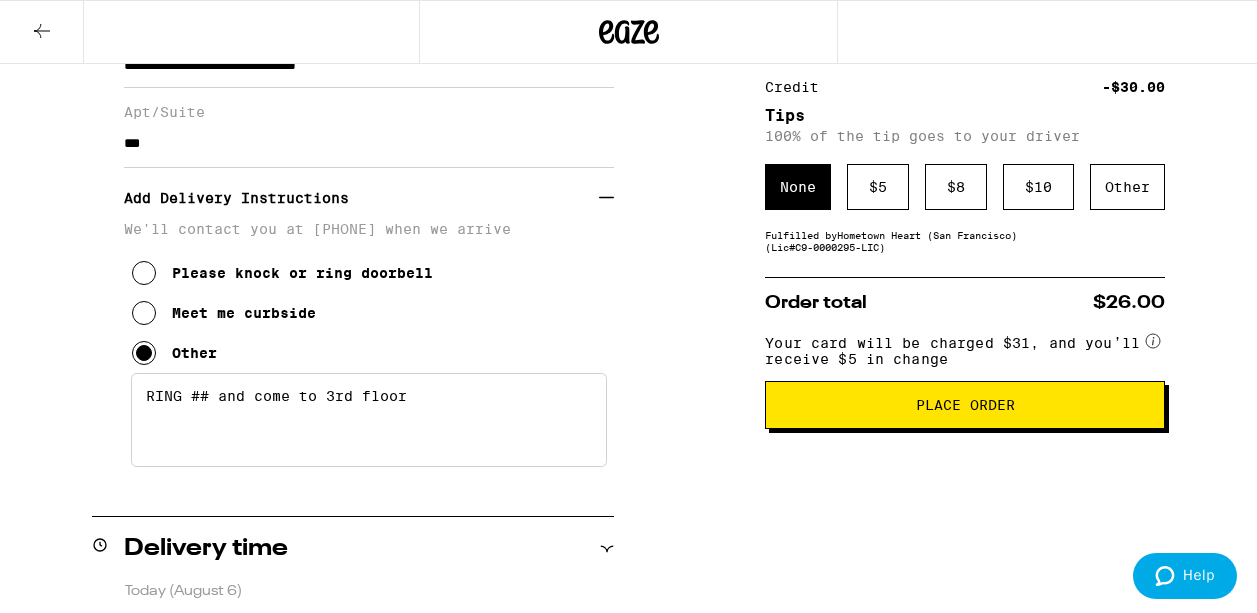 scroll, scrollTop: 241, scrollLeft: 0, axis: vertical 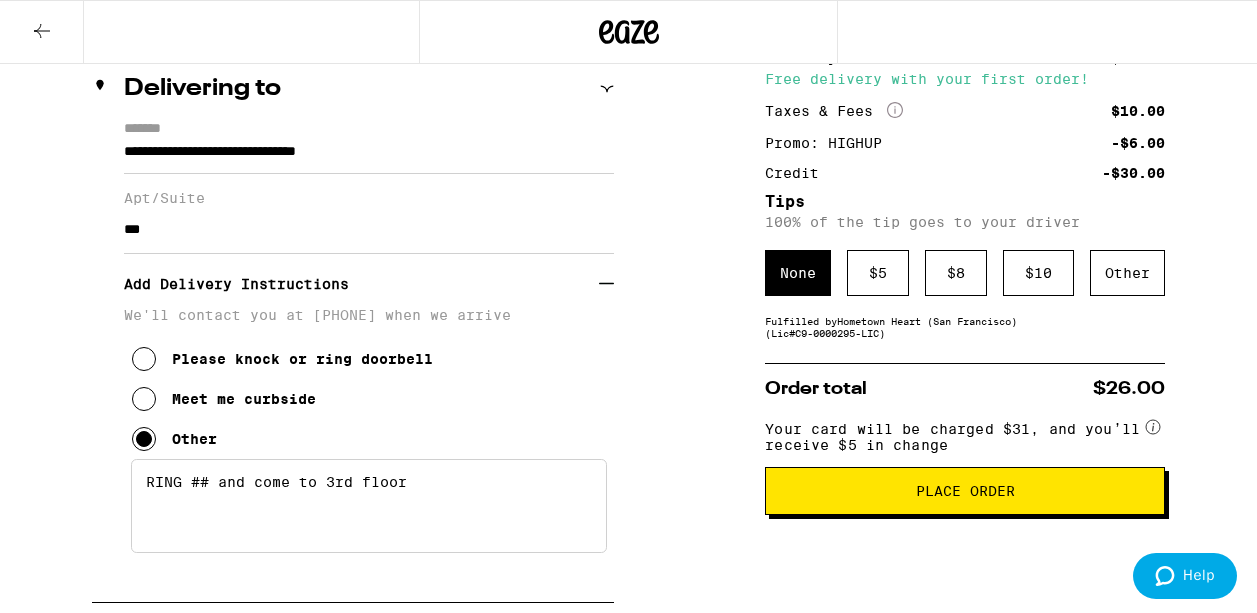 type on "RING ## and come to 3rd floor" 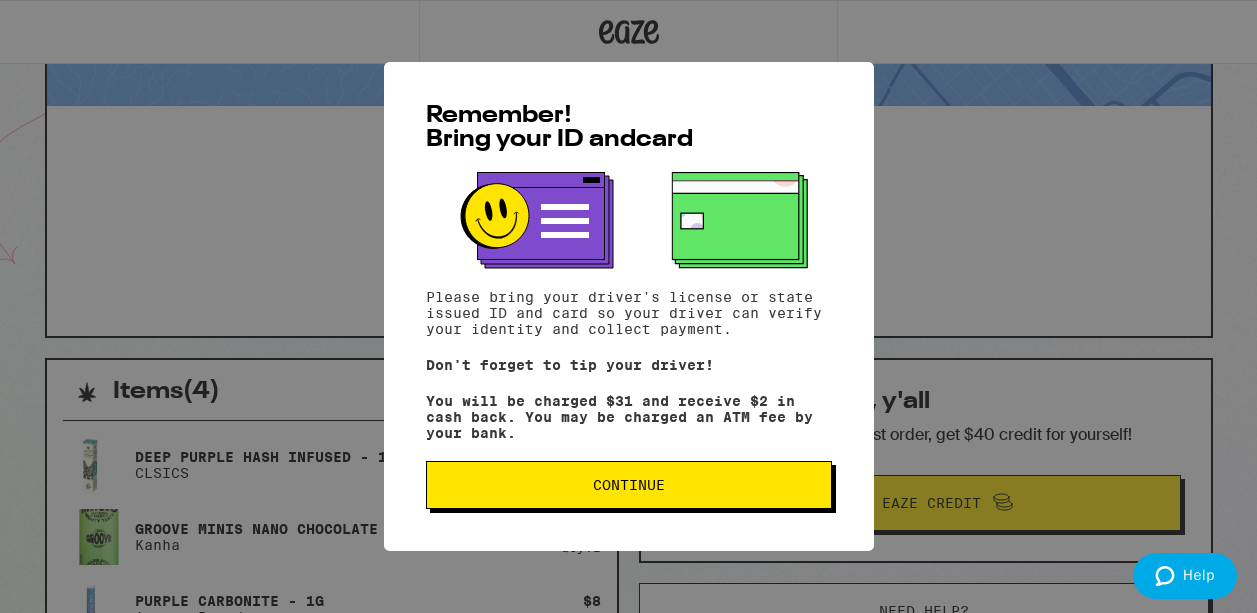 scroll, scrollTop: 156, scrollLeft: 0, axis: vertical 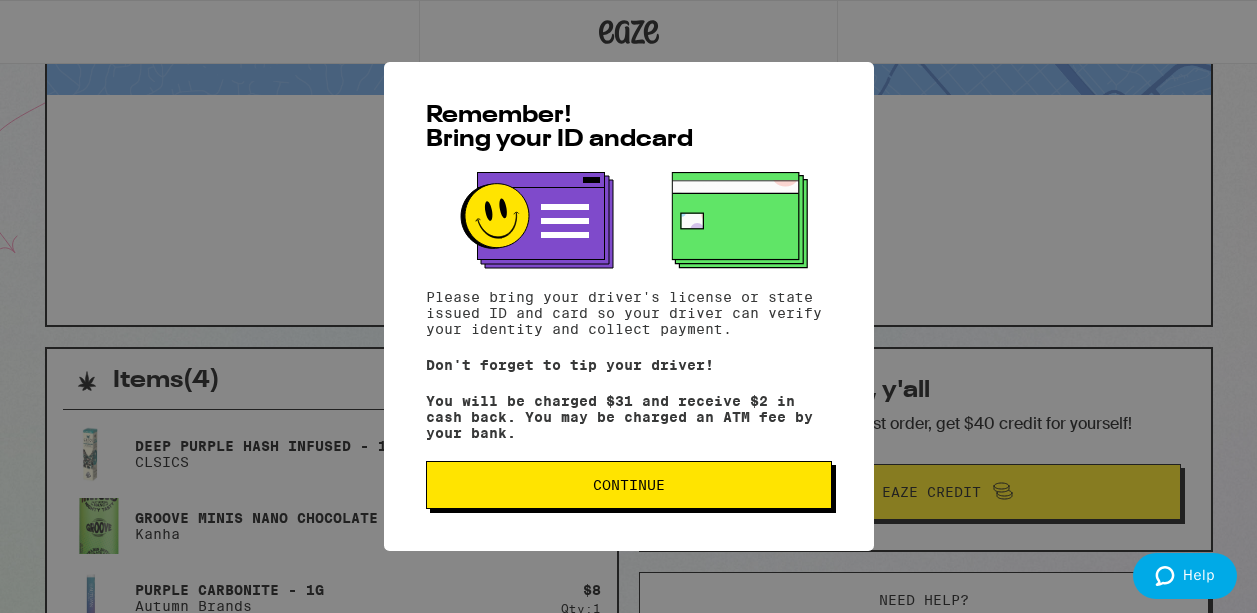 click on "Continue" at bounding box center [629, 485] 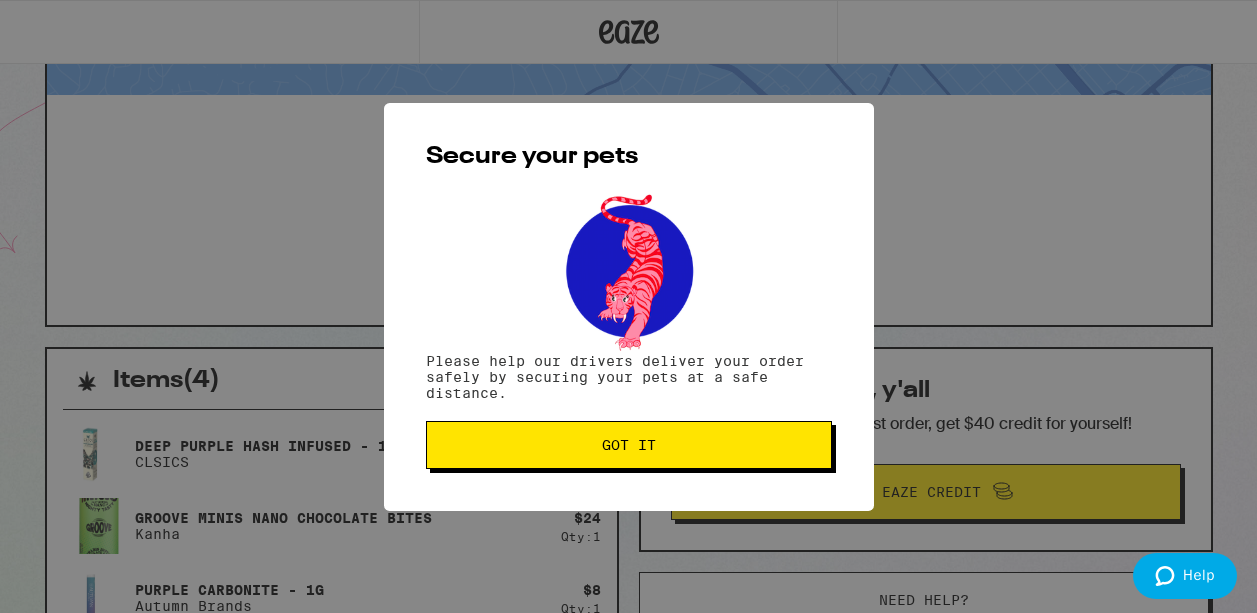 click on "Got it" at bounding box center [629, 445] 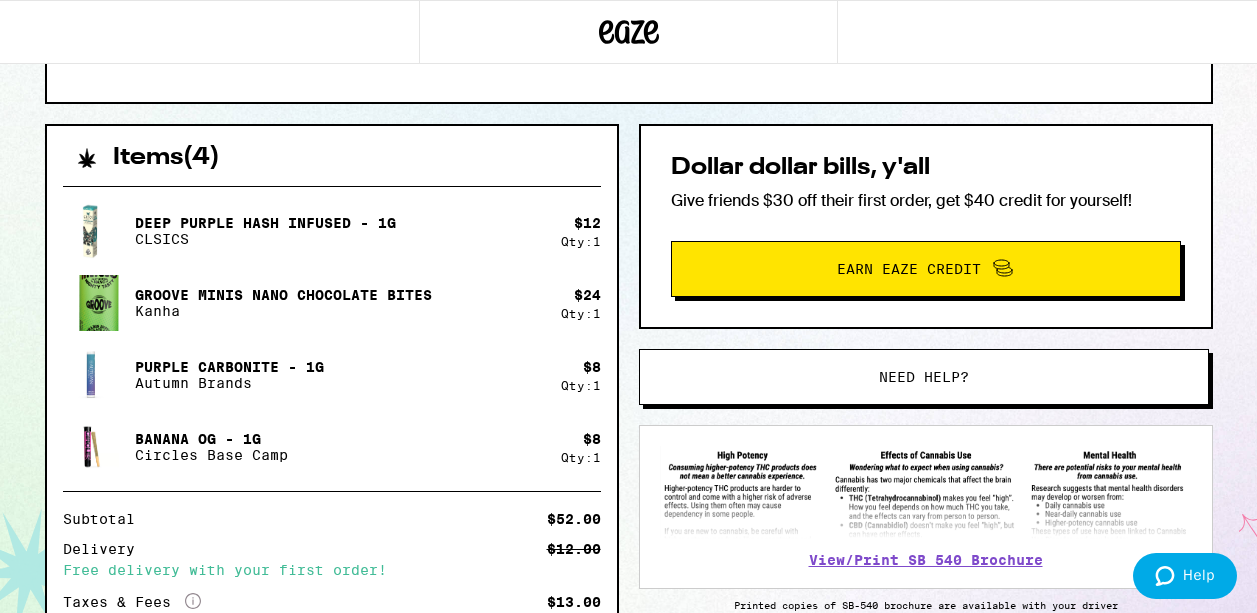 scroll, scrollTop: 0, scrollLeft: 0, axis: both 